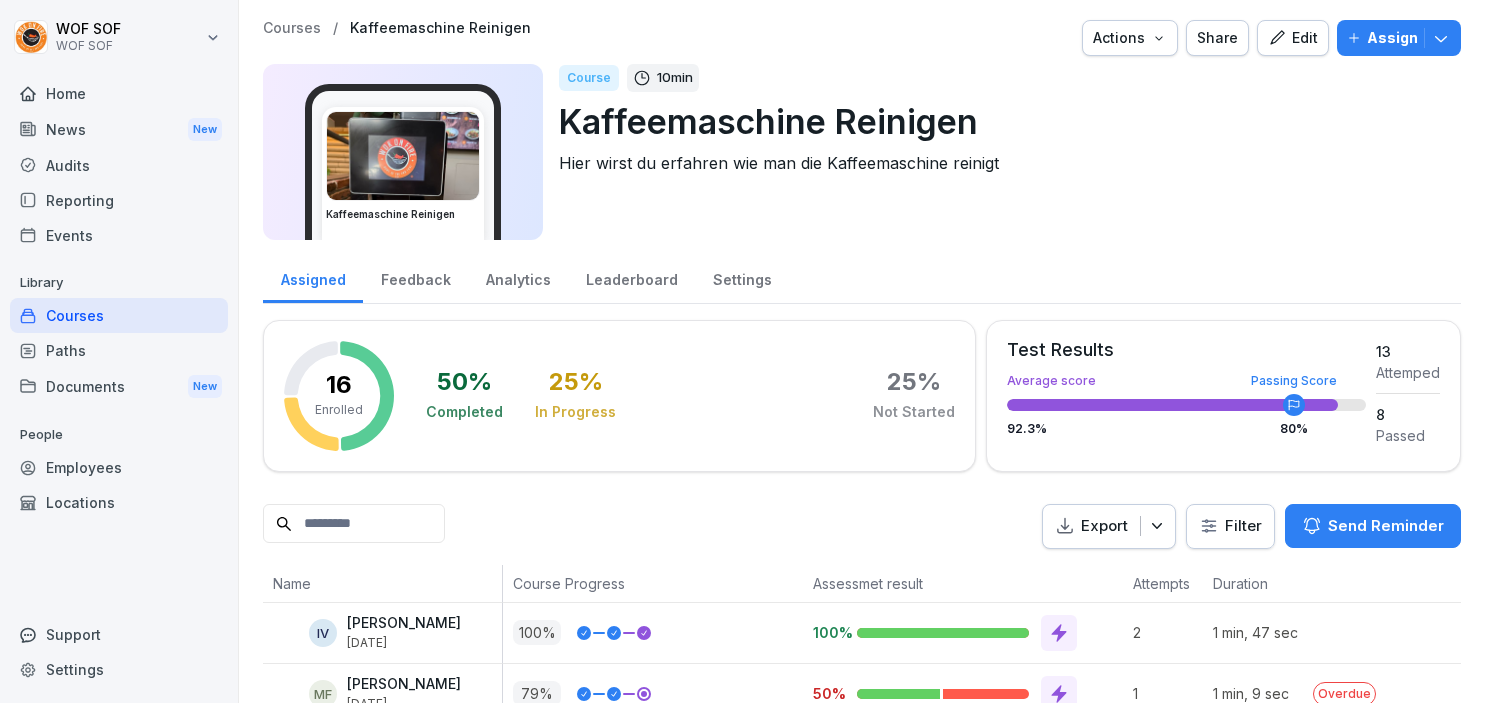scroll, scrollTop: 0, scrollLeft: 0, axis: both 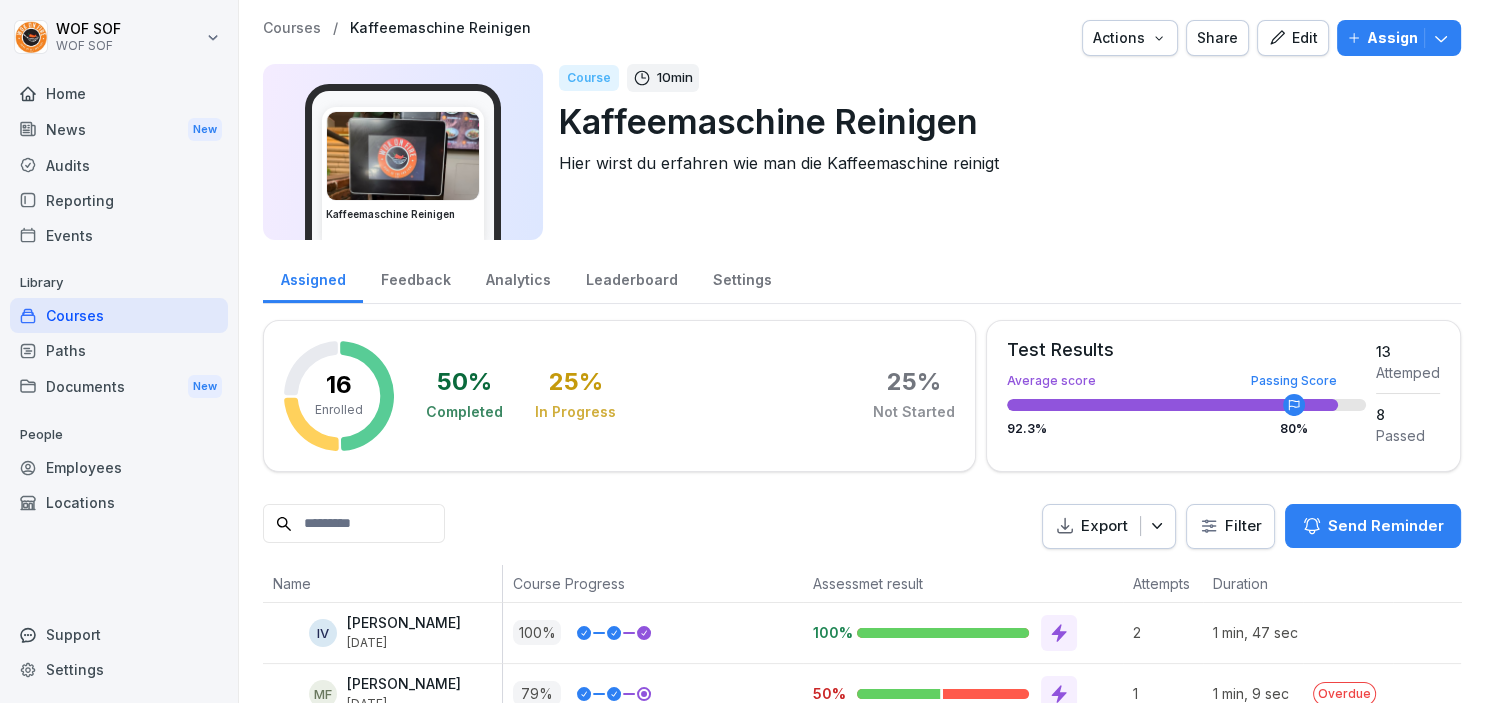 click on "Edit" at bounding box center [1293, 38] 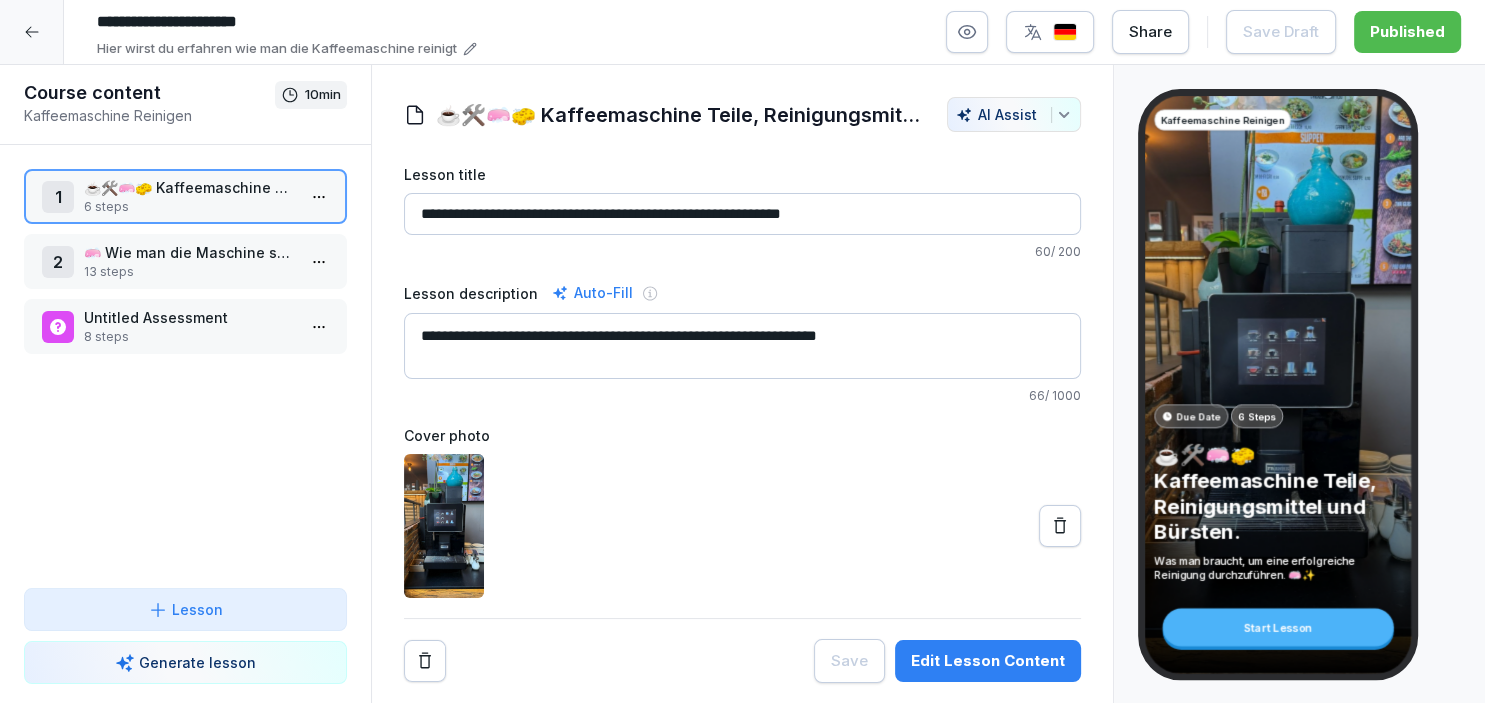 click 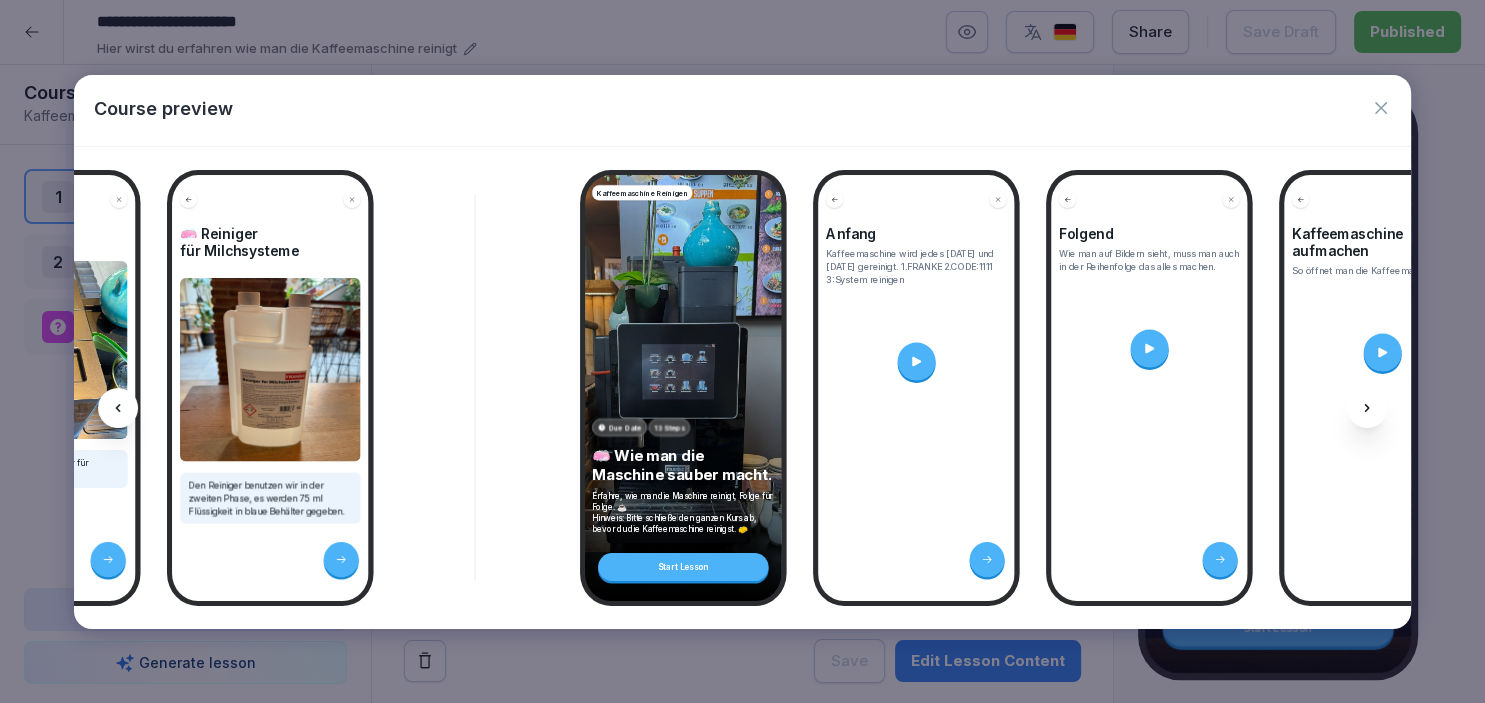 scroll, scrollTop: 0, scrollLeft: 1609, axis: horizontal 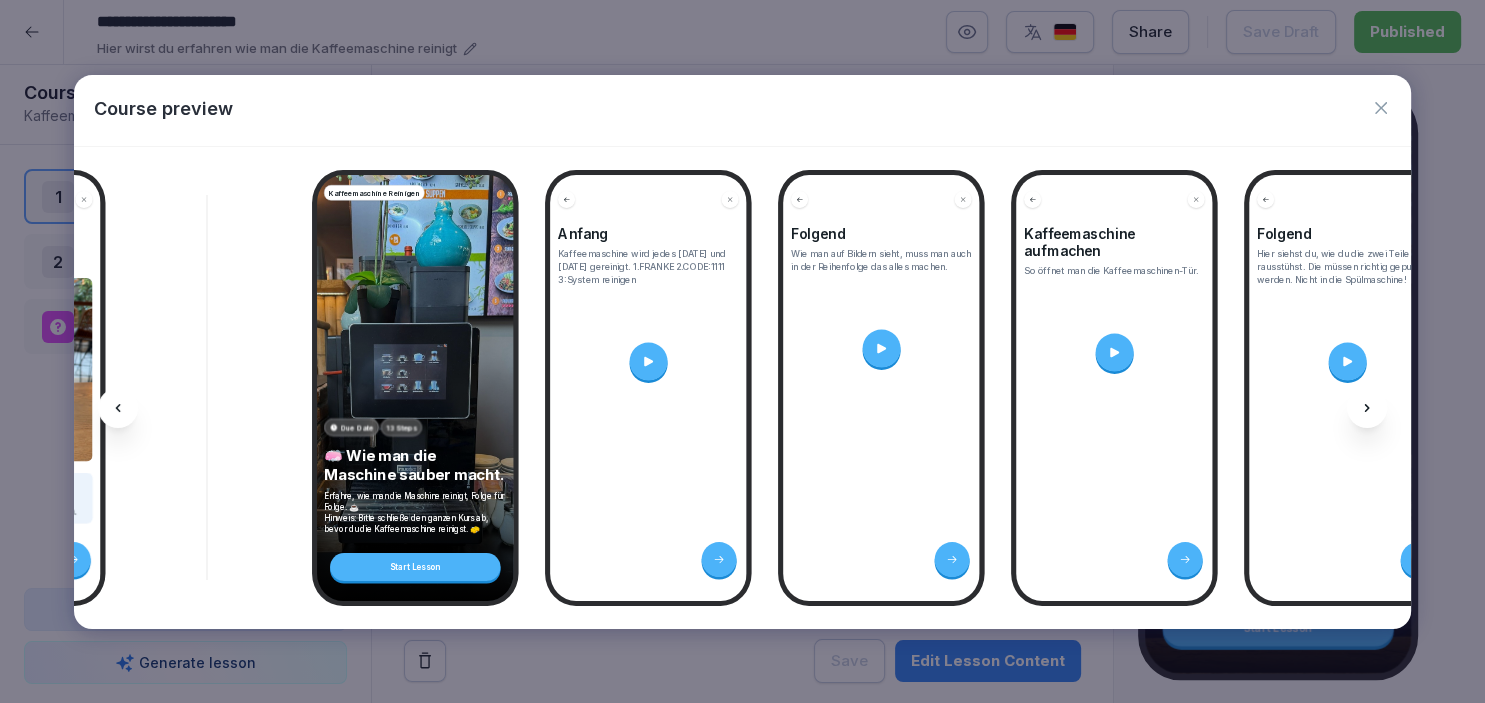click 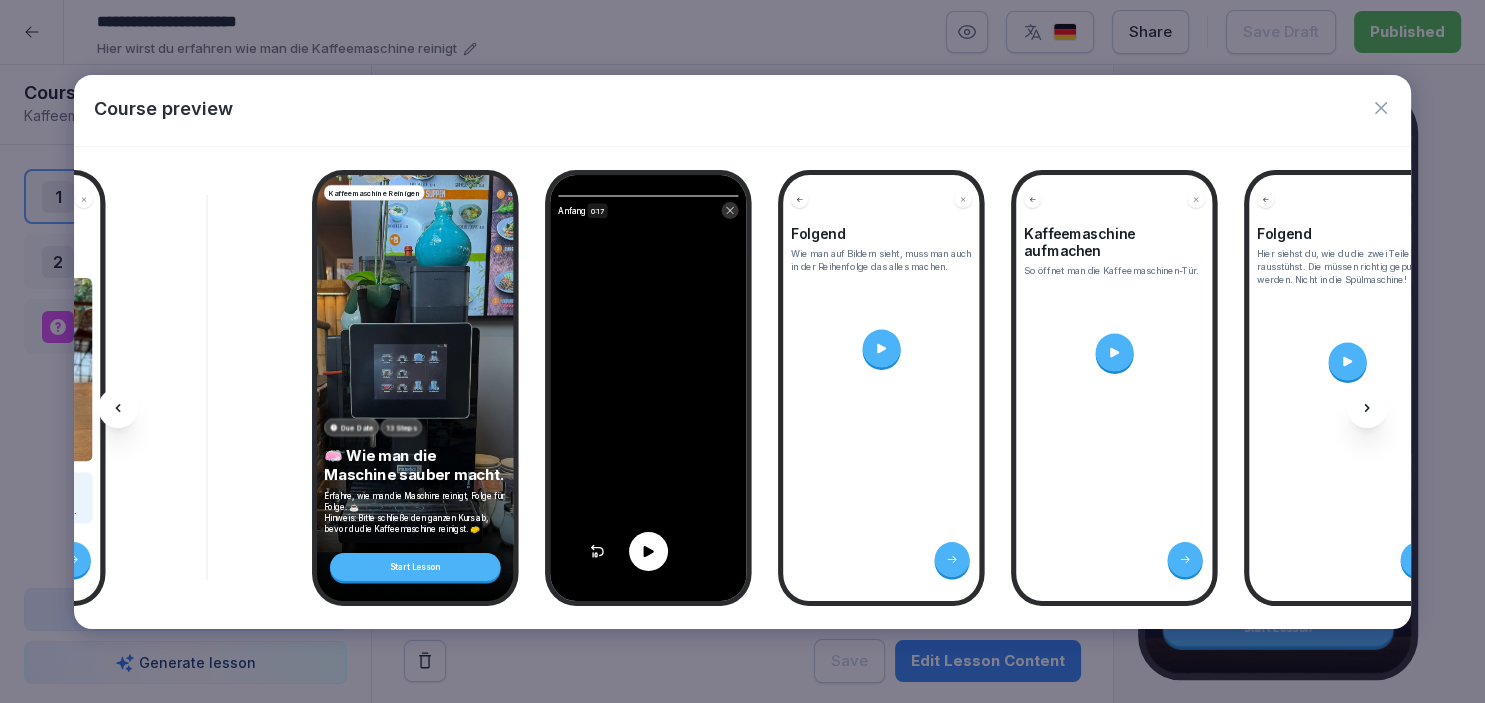 click at bounding box center [648, 551] 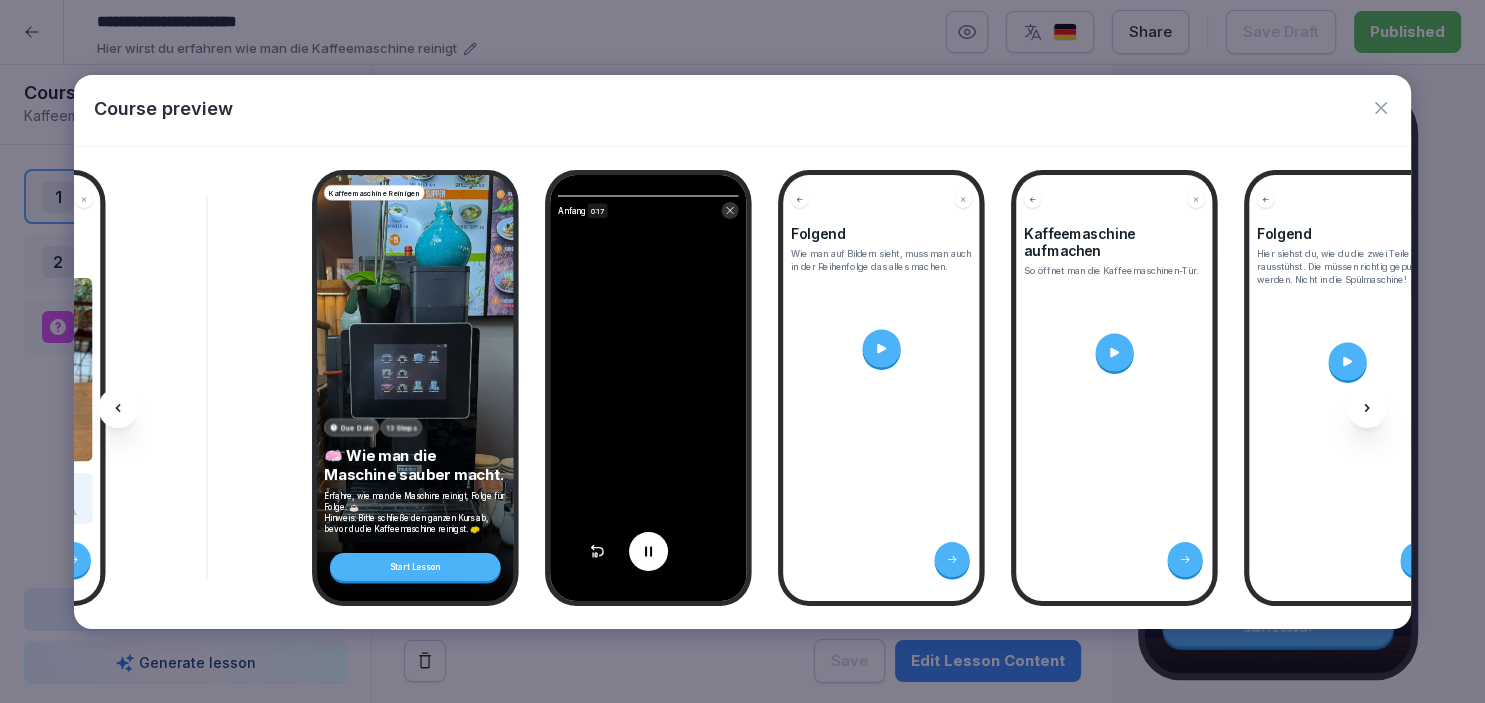 click at bounding box center [882, 348] 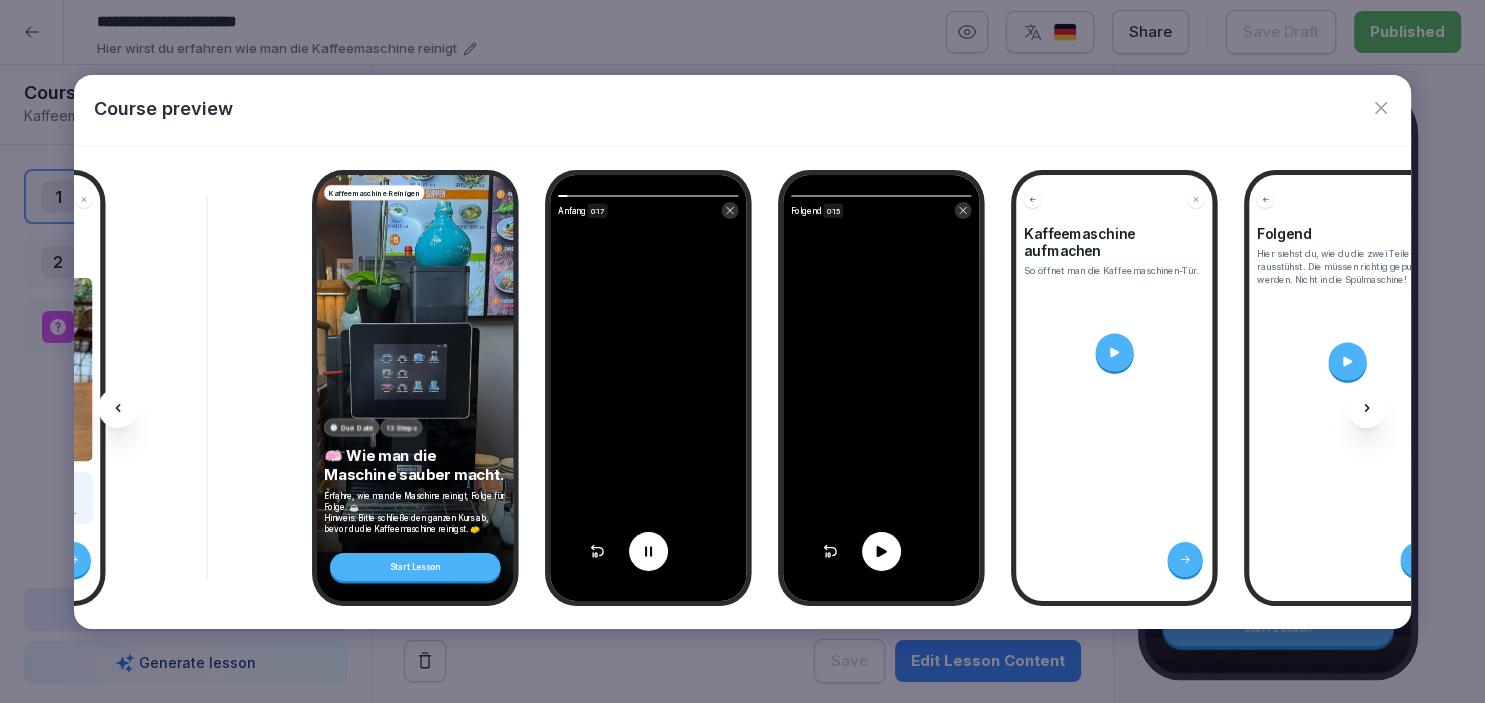 click at bounding box center (1115, 352) 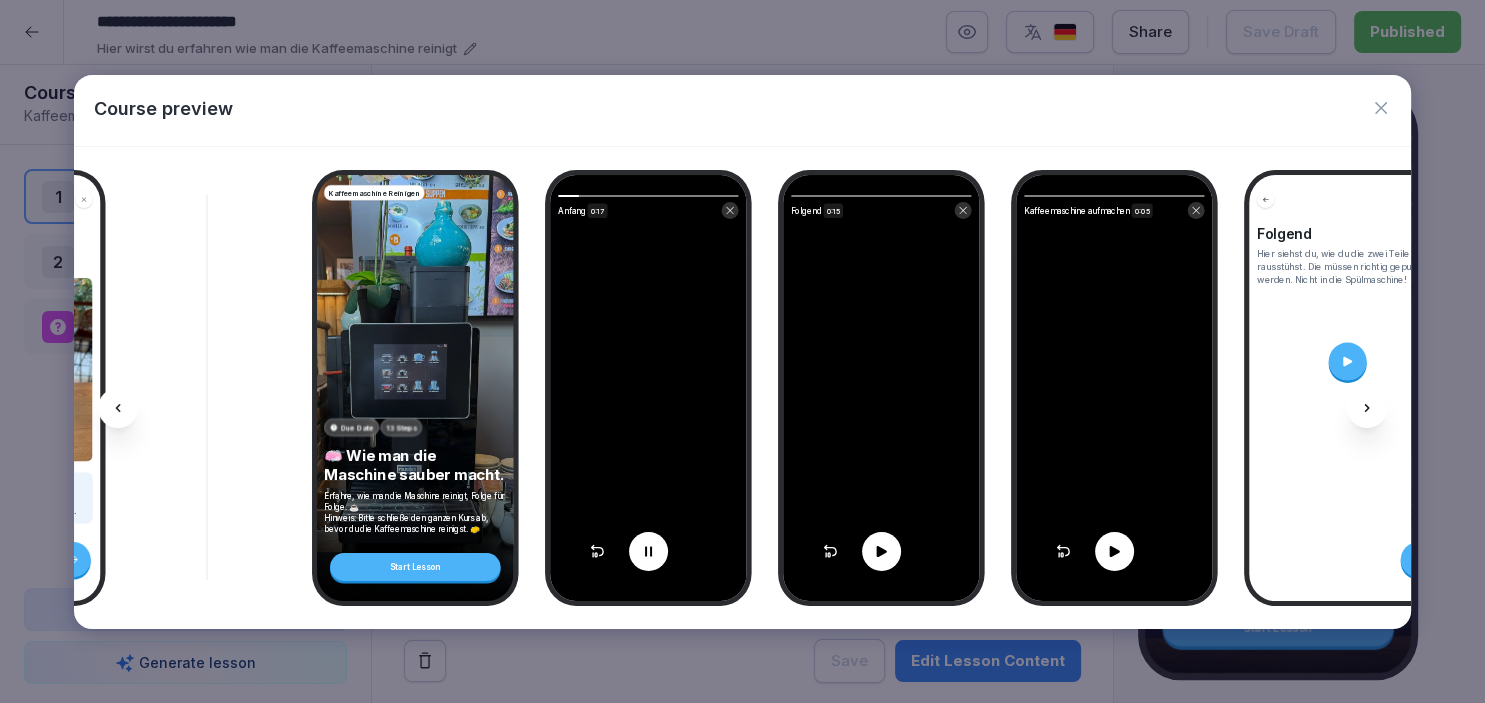 click at bounding box center [1347, 361] 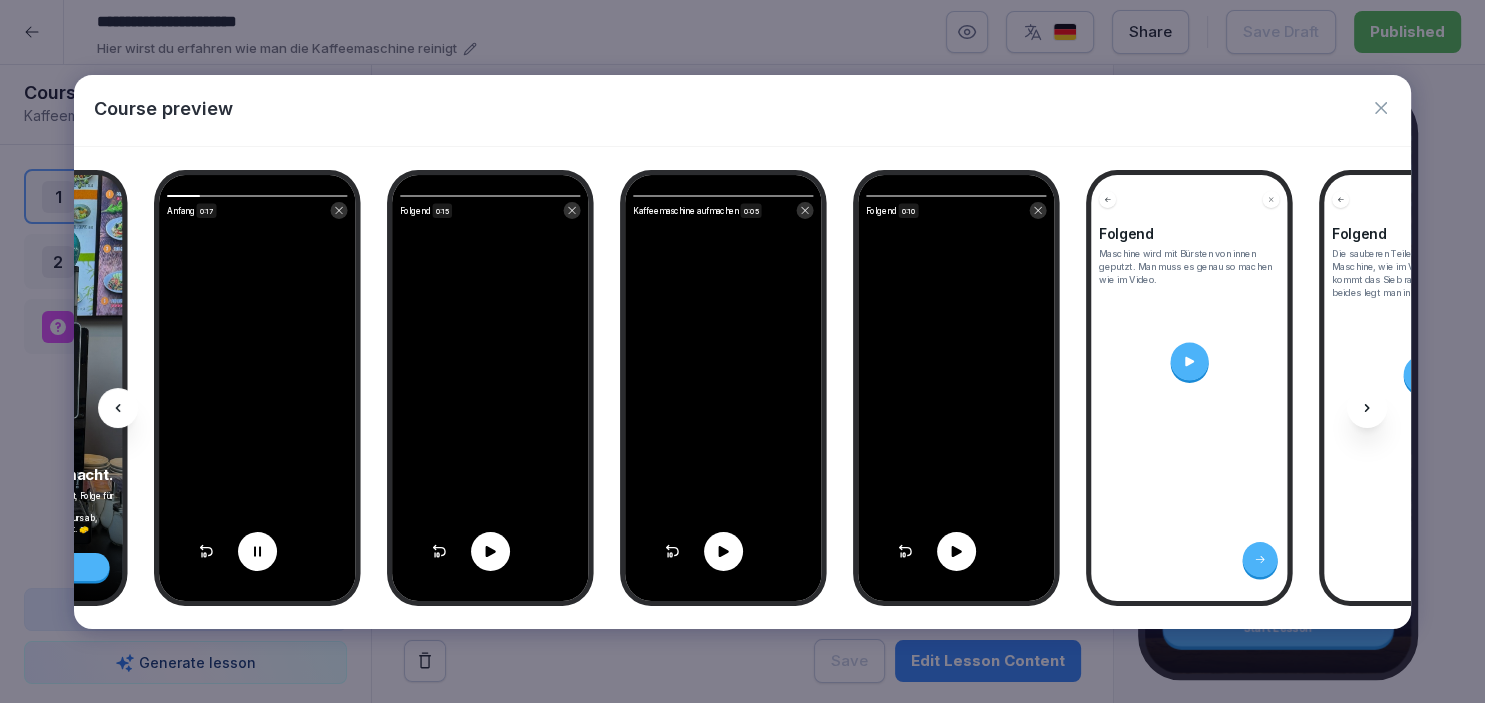 scroll, scrollTop: 0, scrollLeft: 2006, axis: horizontal 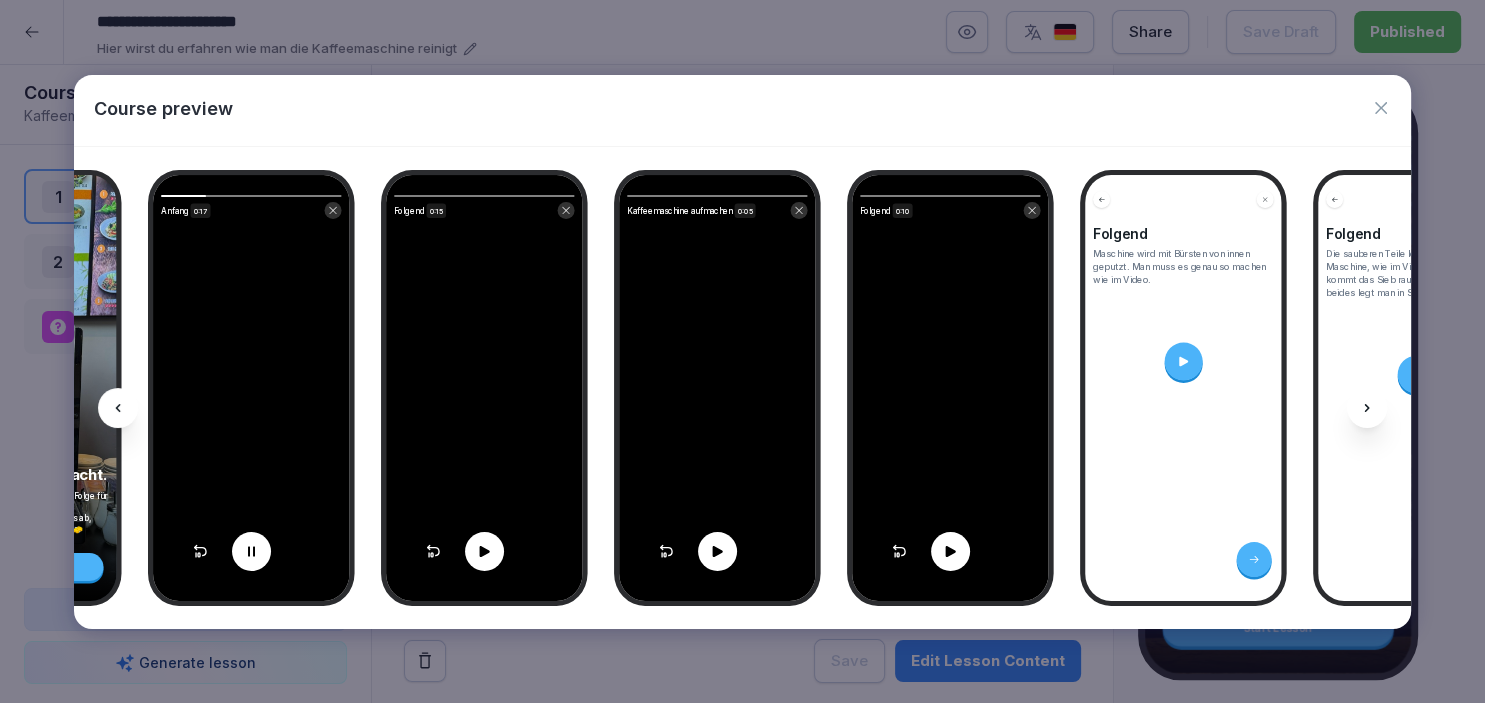 click at bounding box center [1184, 361] 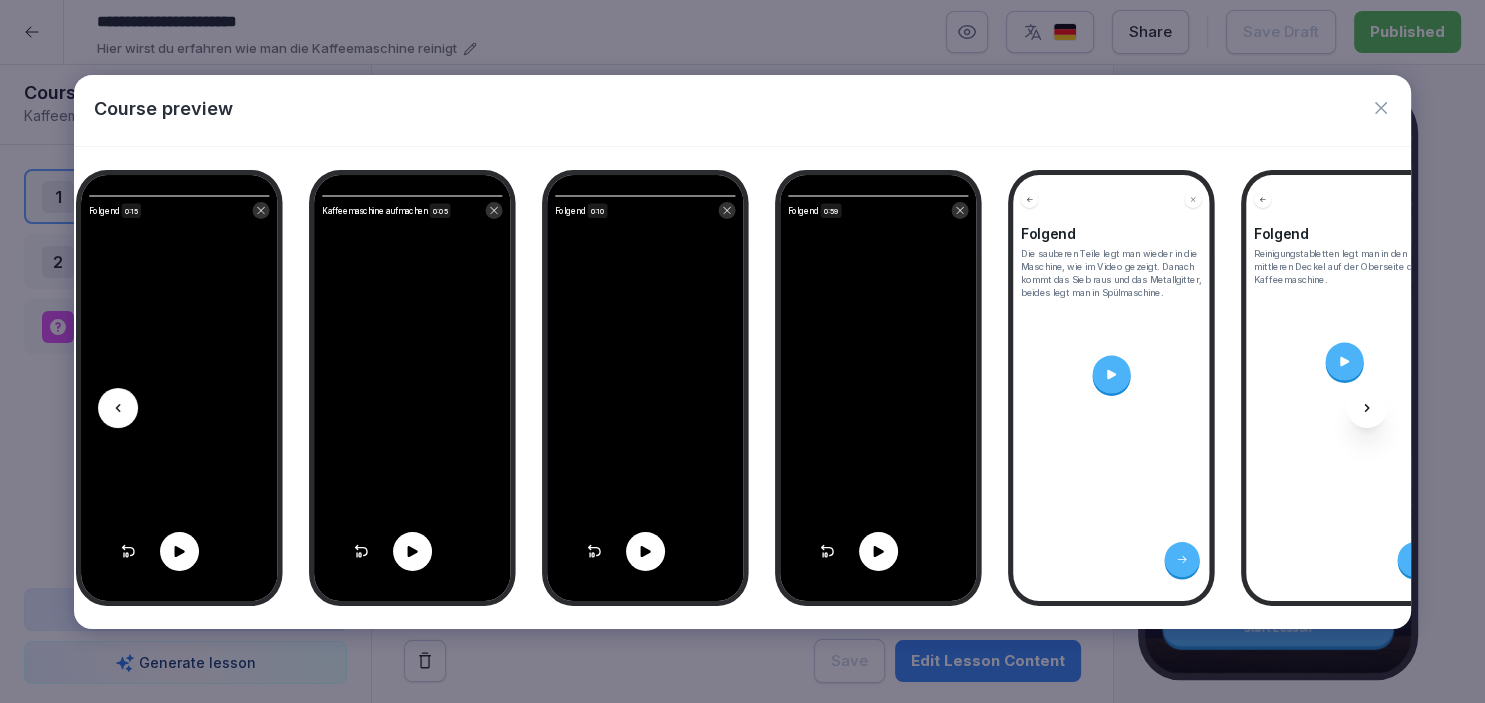 scroll, scrollTop: 0, scrollLeft: 2312, axis: horizontal 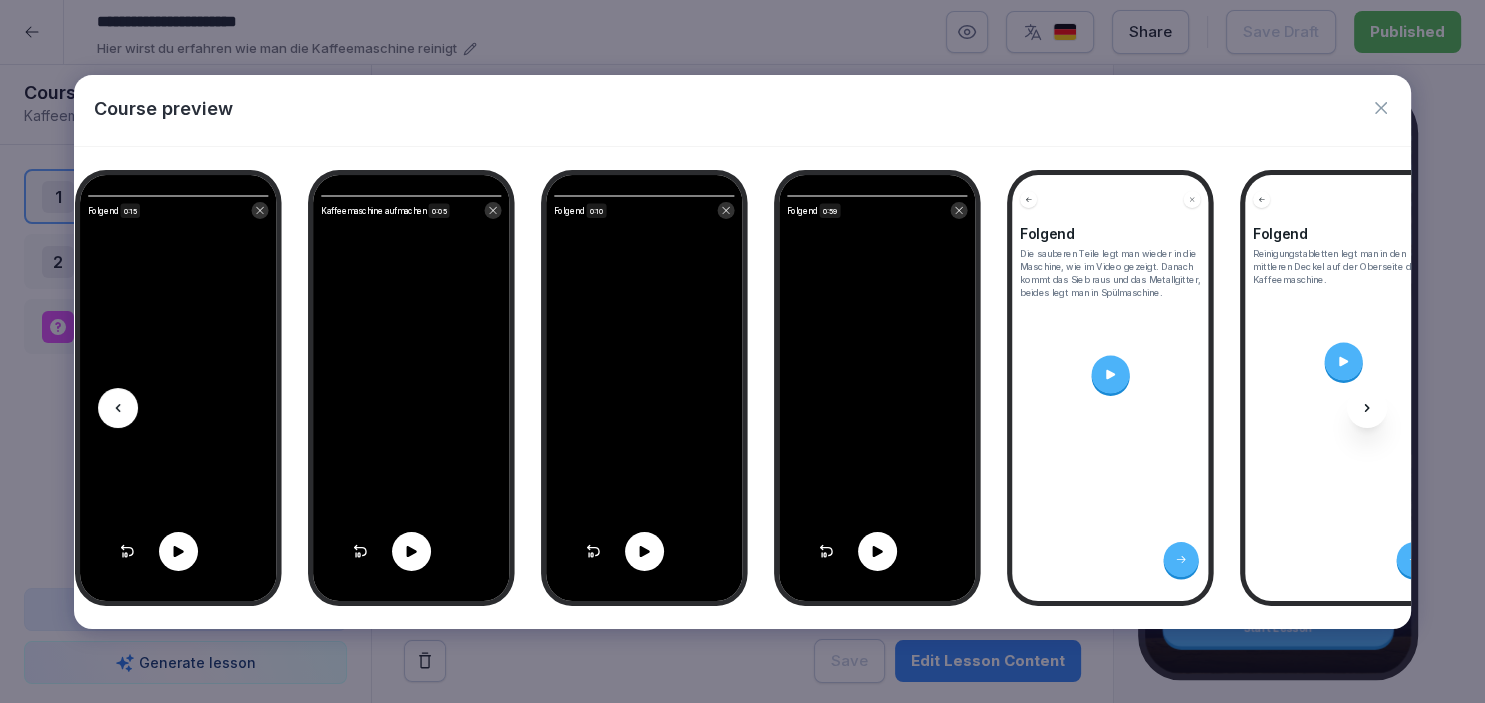 click 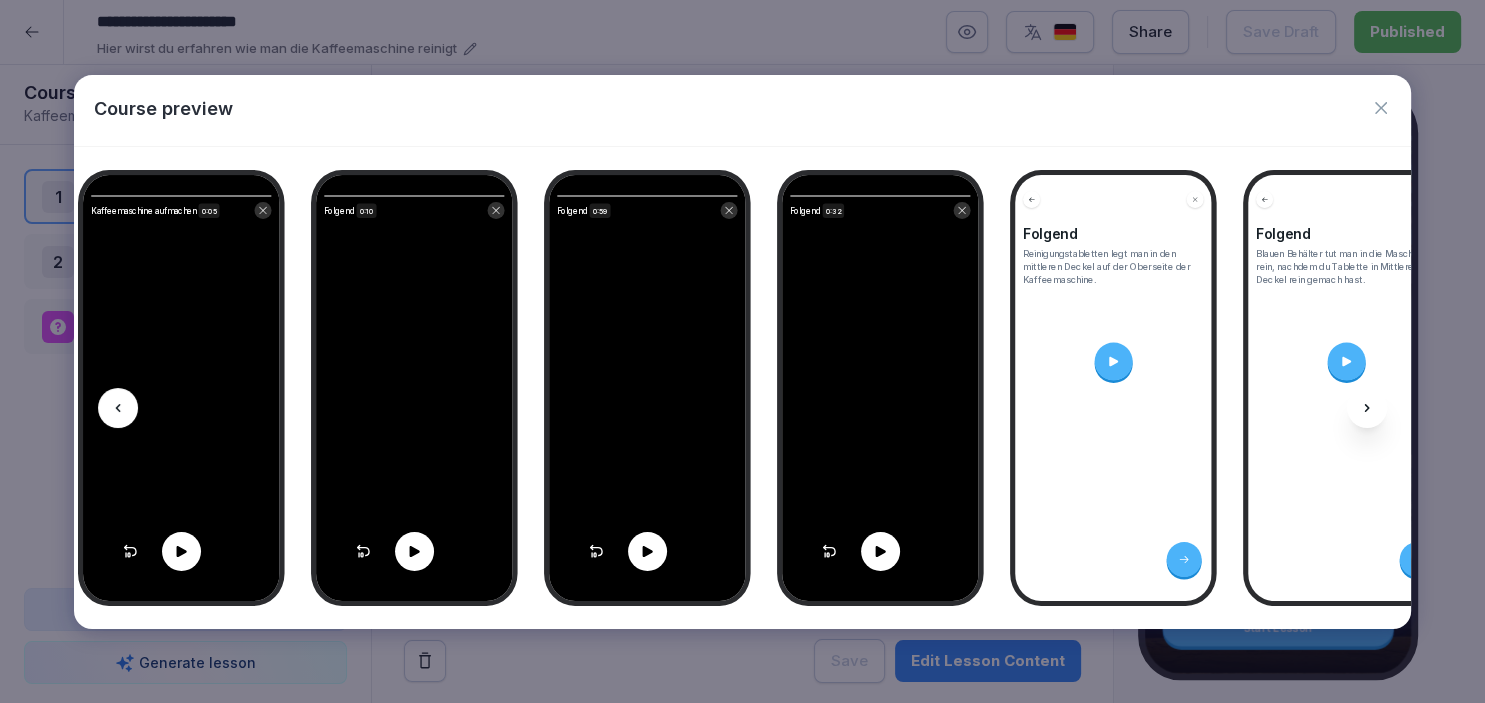 scroll, scrollTop: 0, scrollLeft: 2553, axis: horizontal 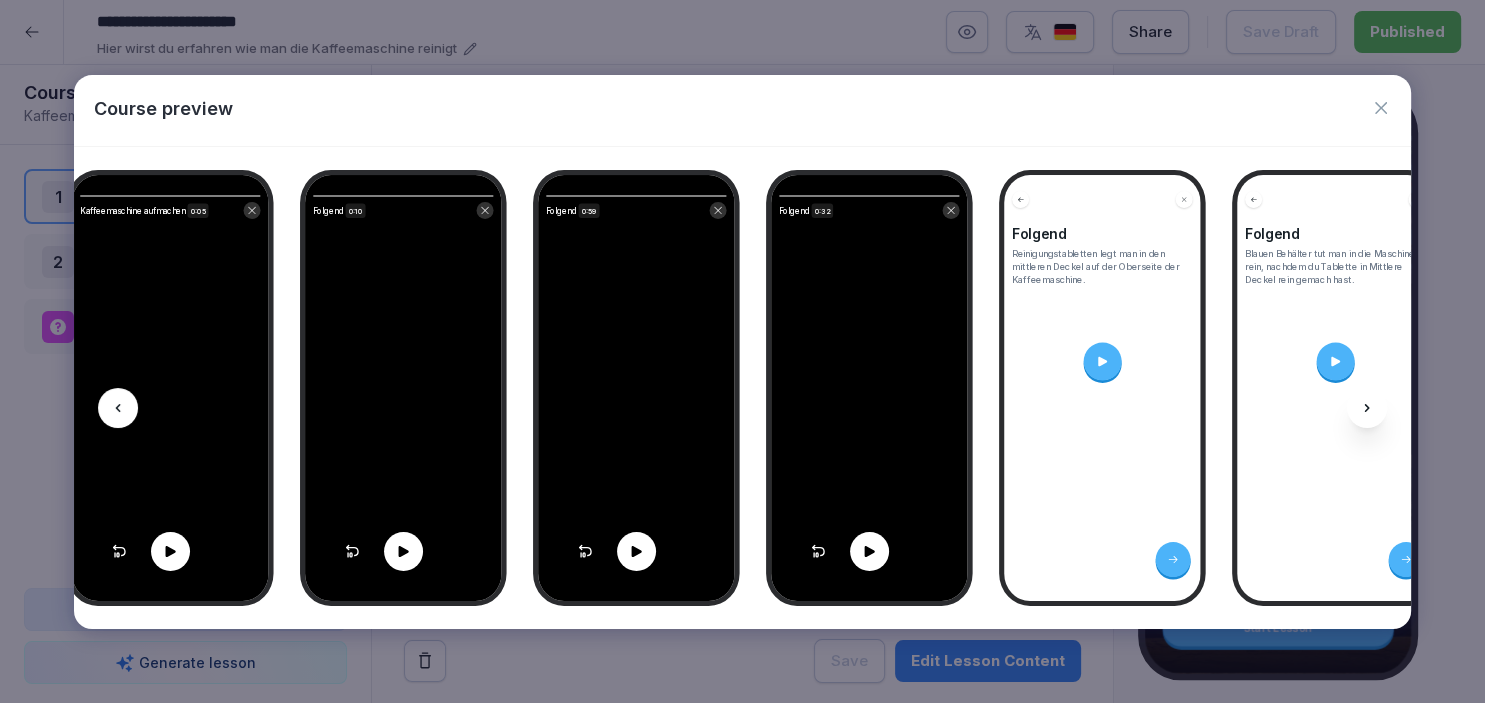 click at bounding box center [1103, 361] 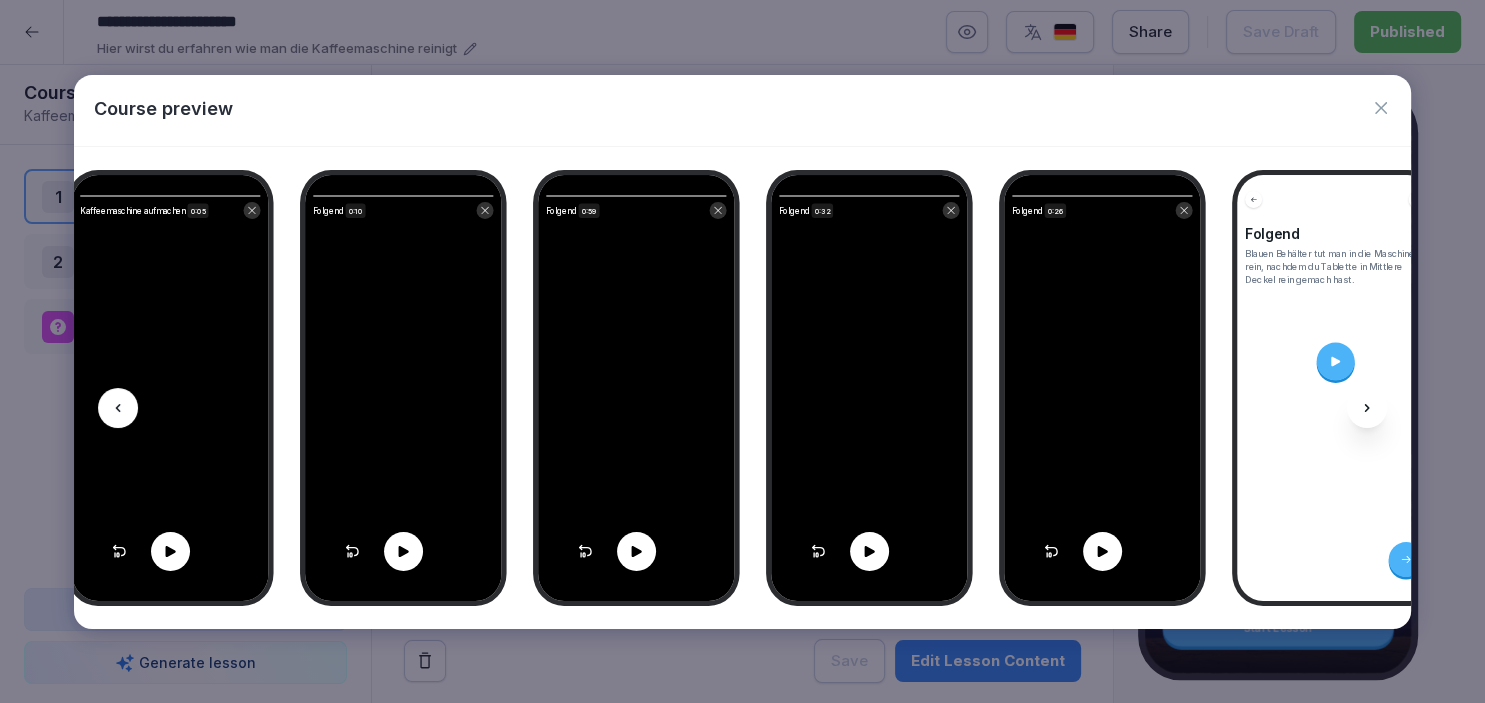 scroll, scrollTop: 0, scrollLeft: 2776, axis: horizontal 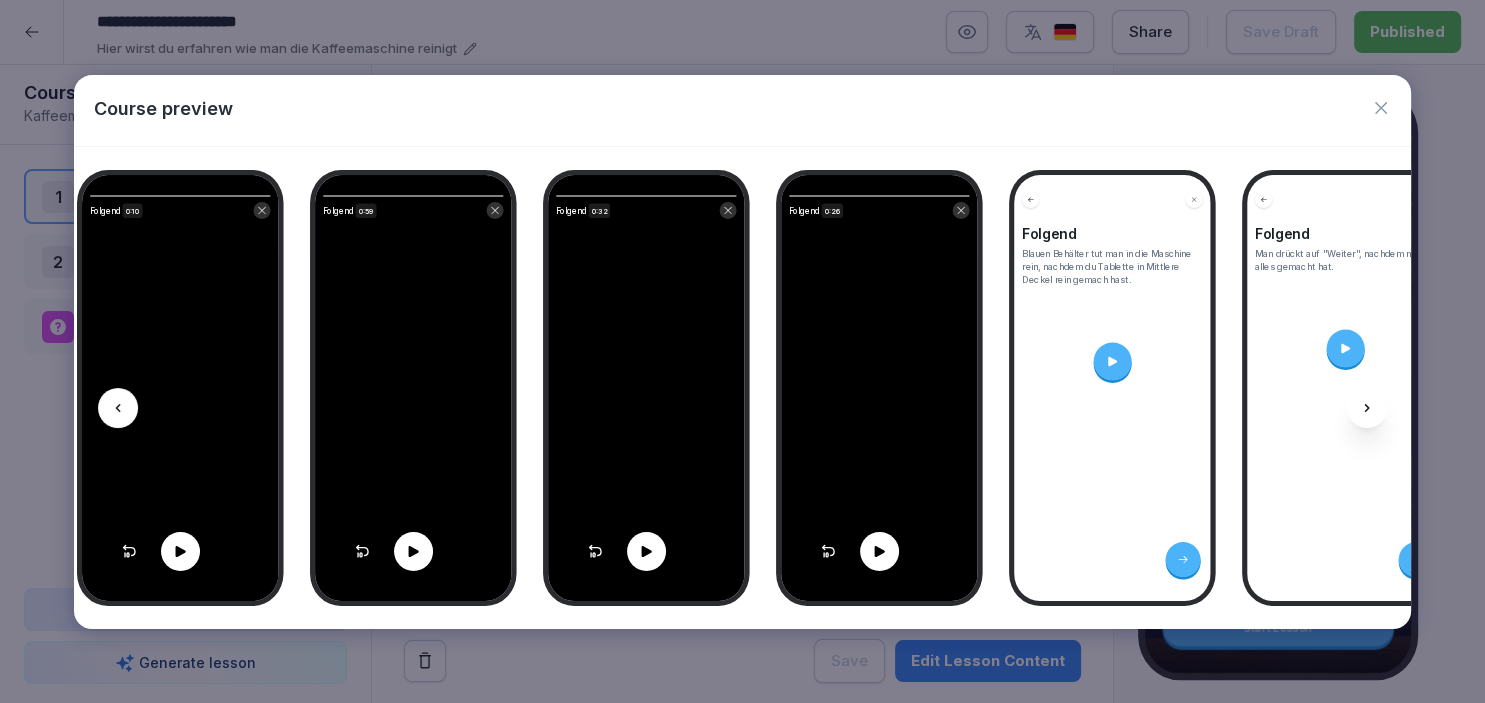 click at bounding box center (1113, 361) 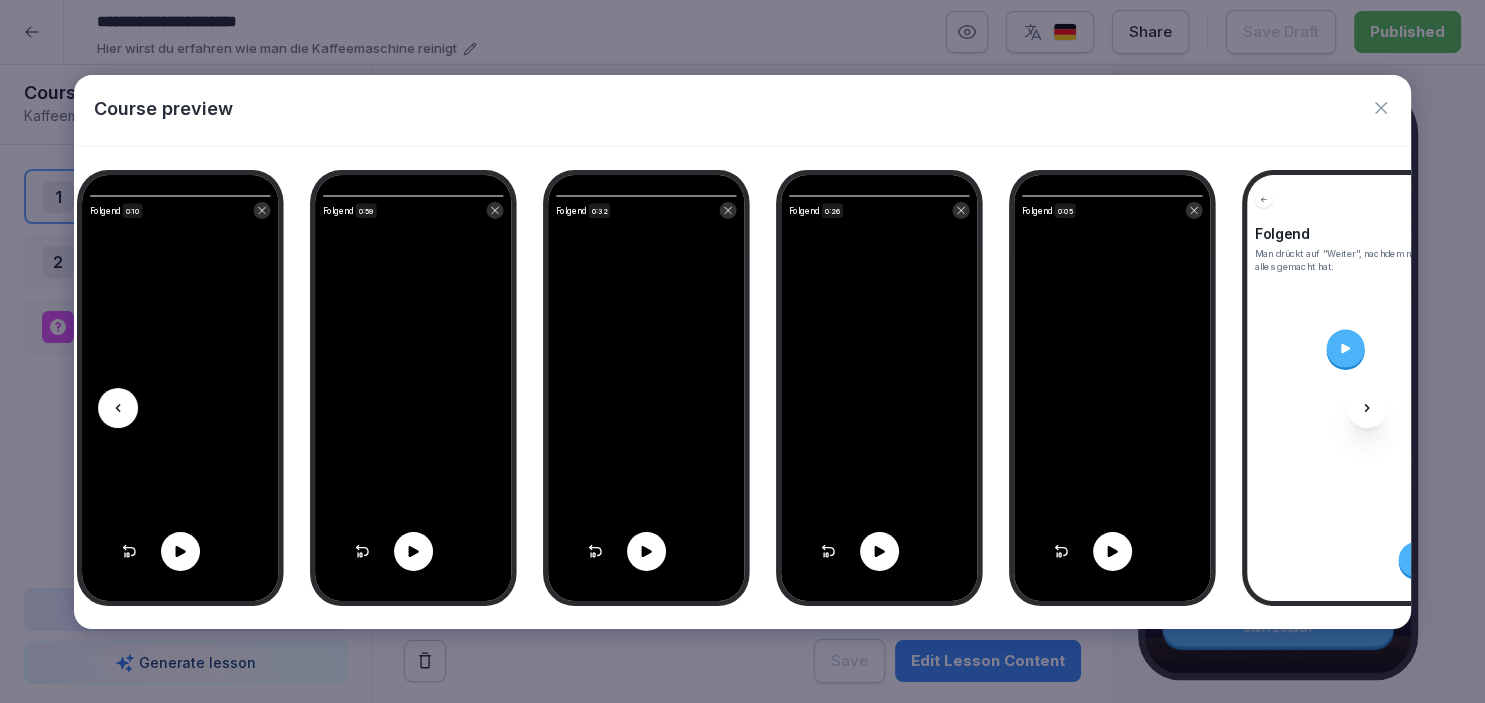 click at bounding box center [1346, 348] 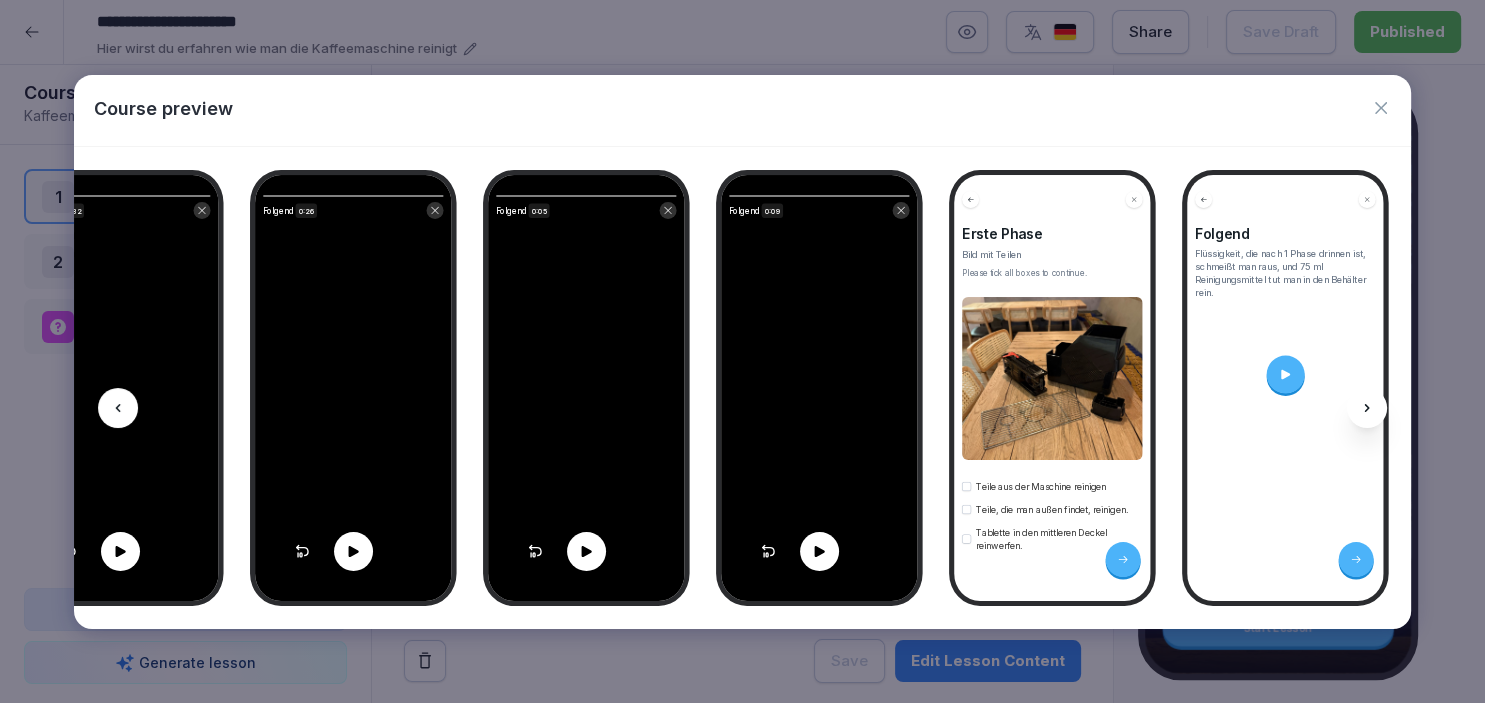 scroll, scrollTop: 0, scrollLeft: 3528, axis: horizontal 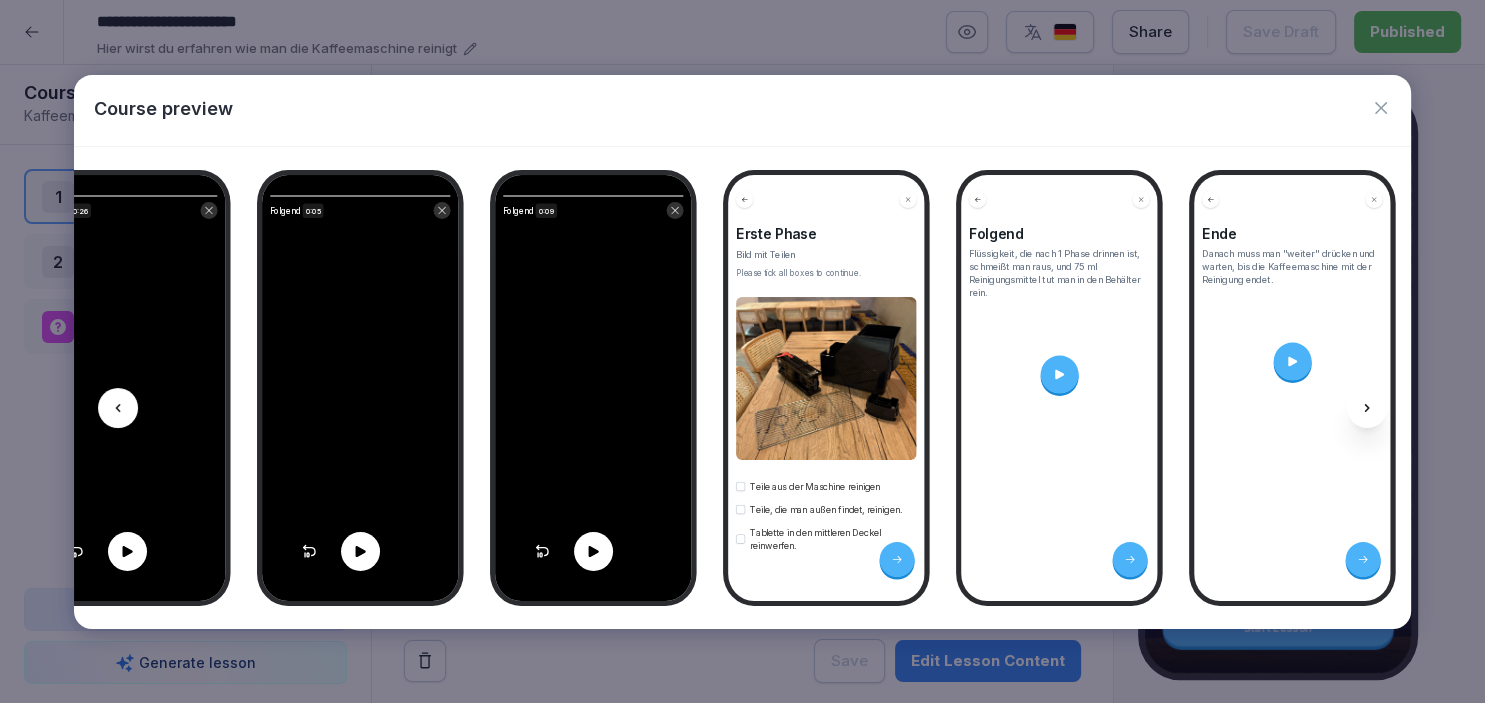 click at bounding box center (1059, 374) 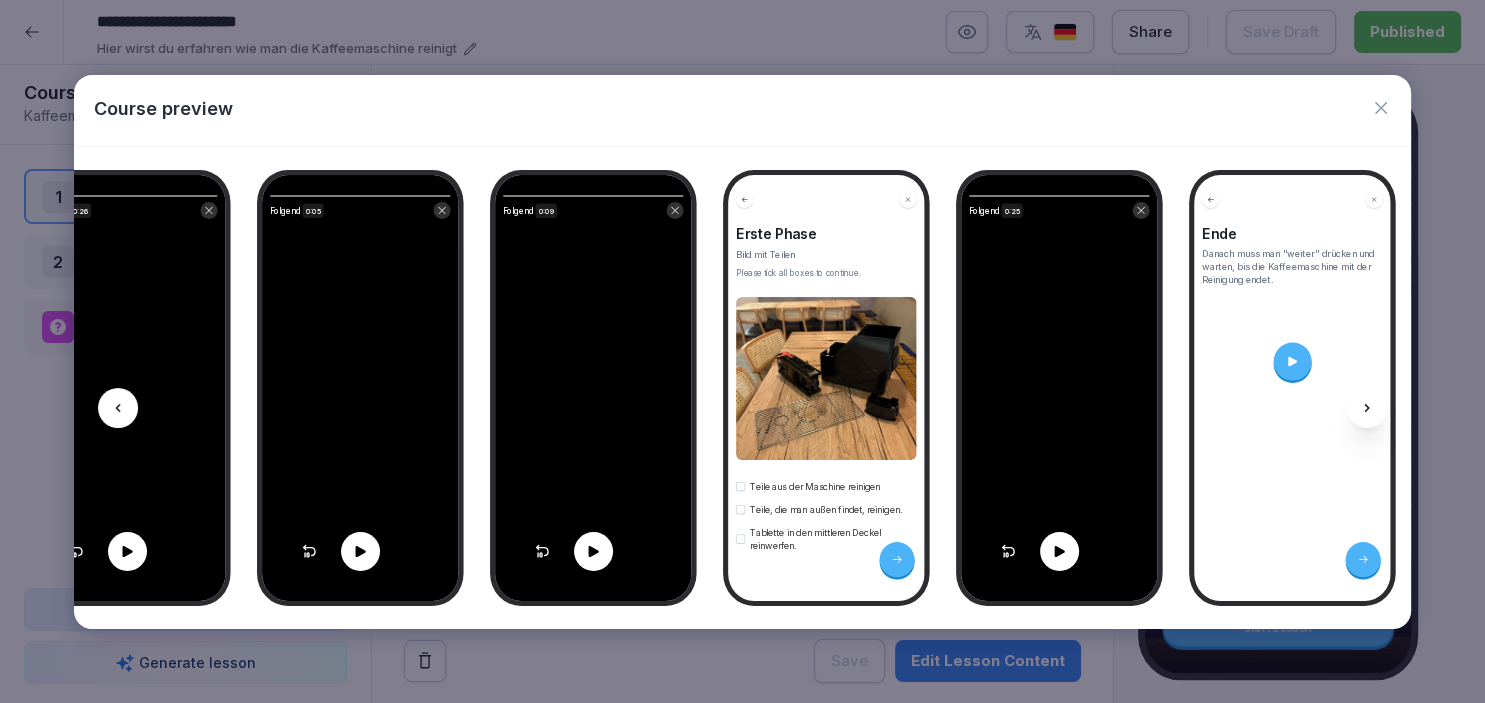 click at bounding box center (1292, 361) 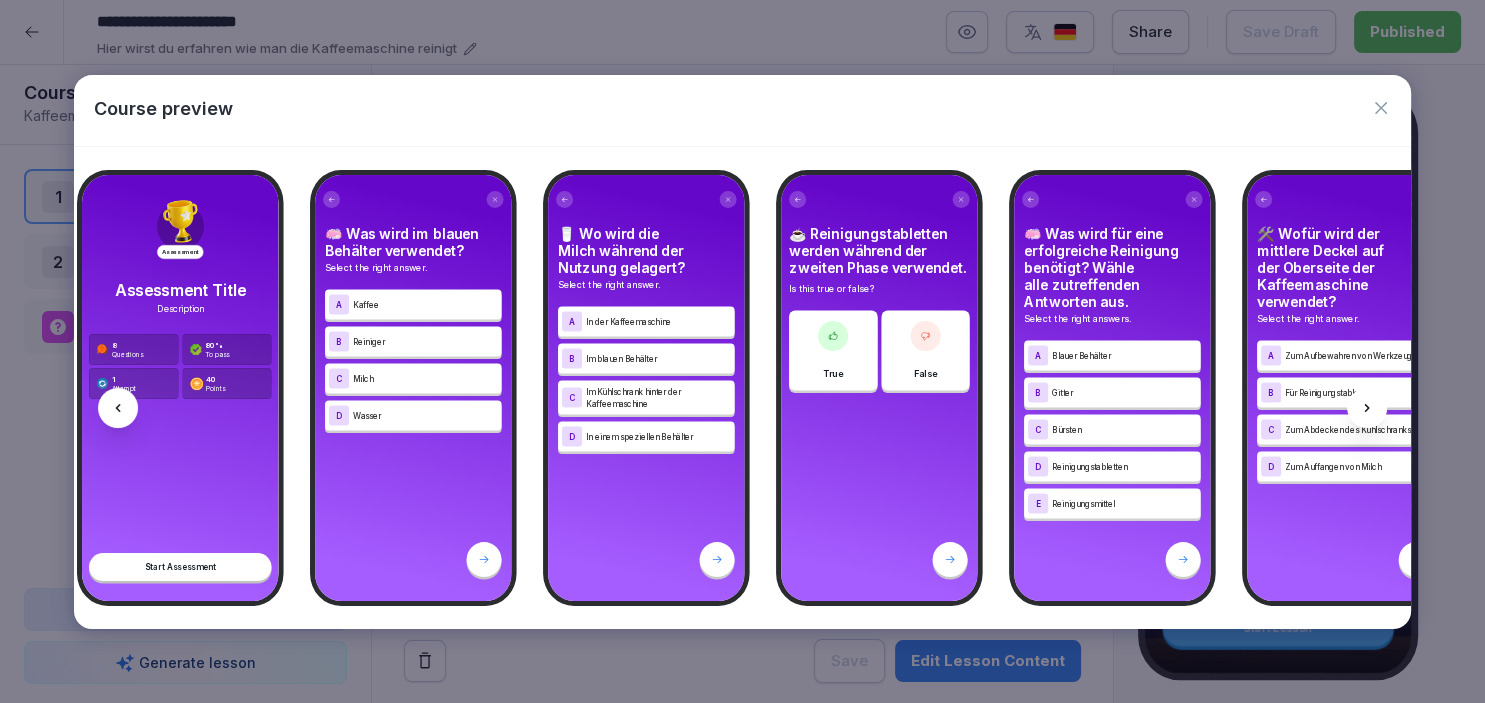scroll, scrollTop: 0, scrollLeft: 5288, axis: horizontal 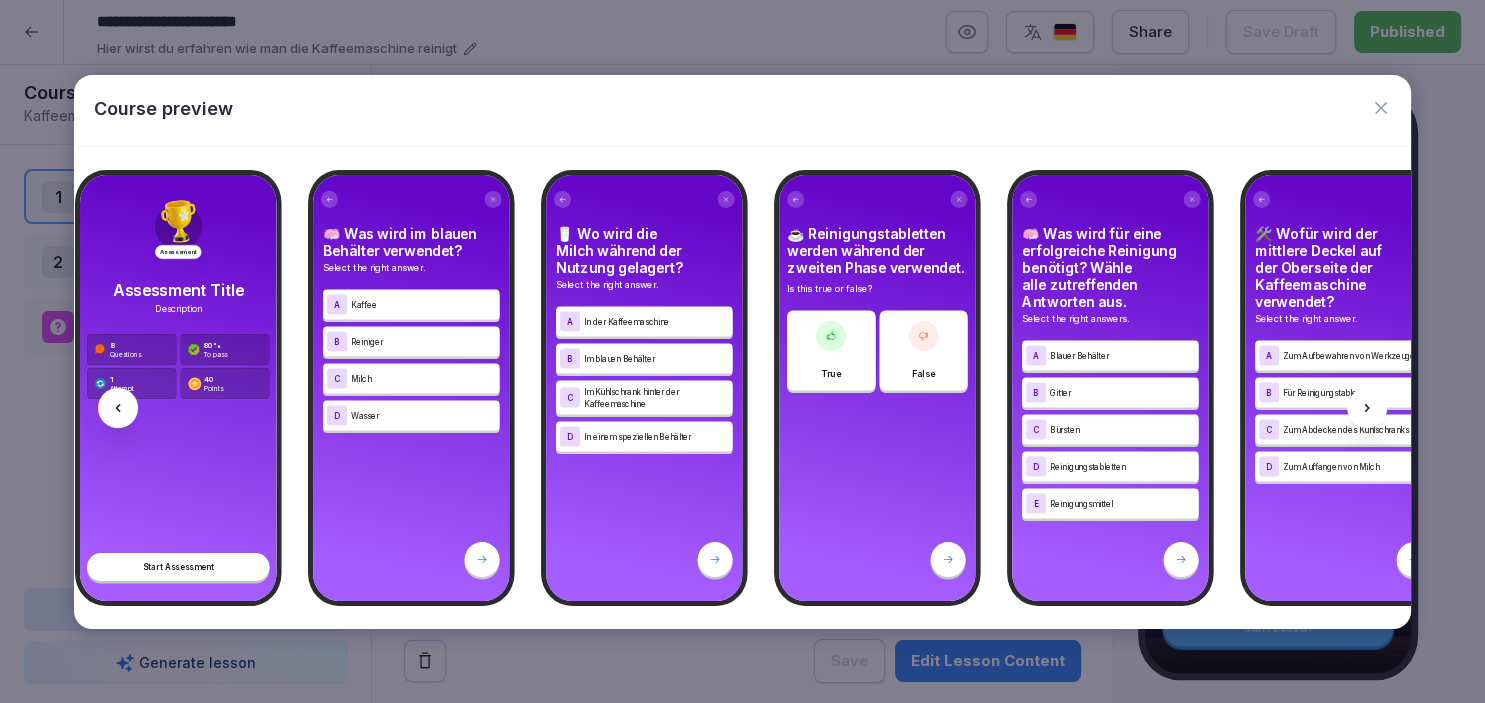 click on "Kaffee" at bounding box center (423, 304) 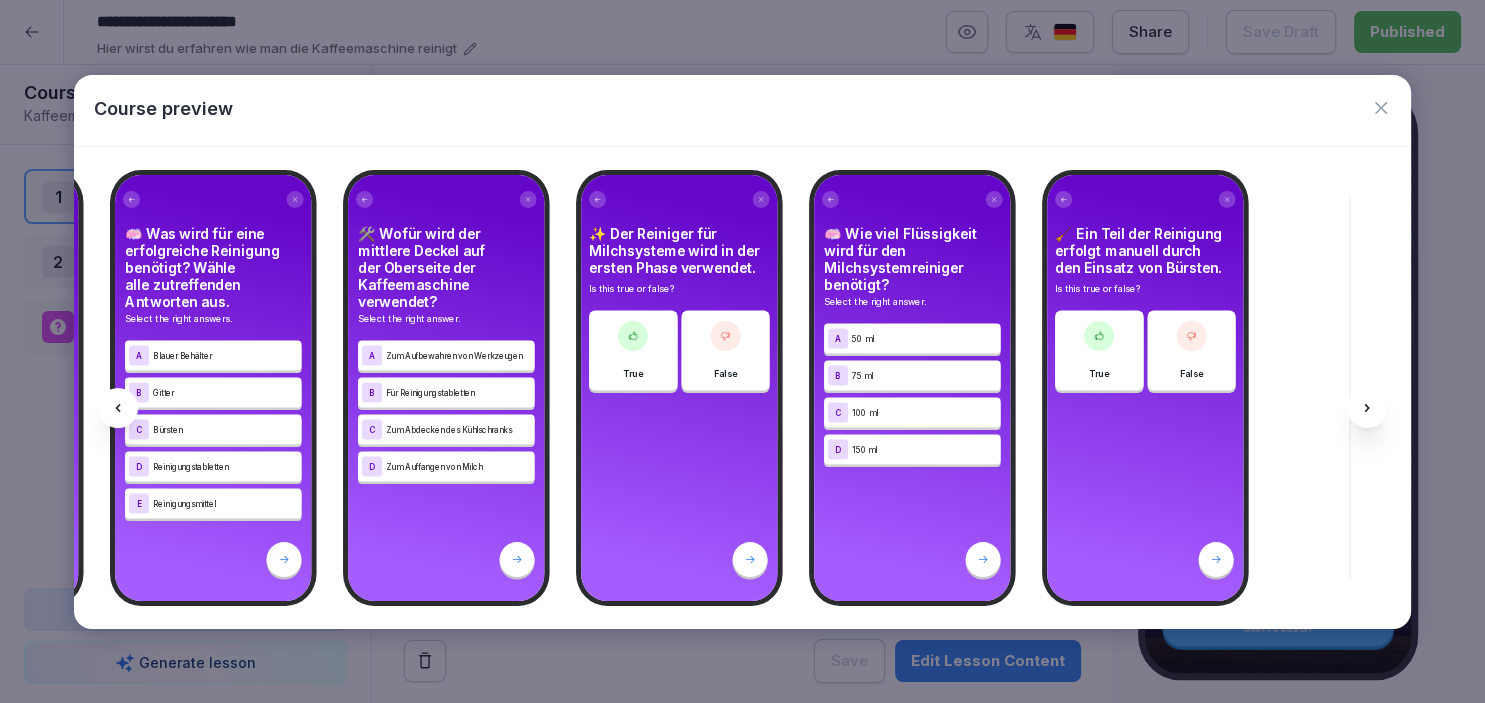 scroll, scrollTop: 0, scrollLeft: 6238, axis: horizontal 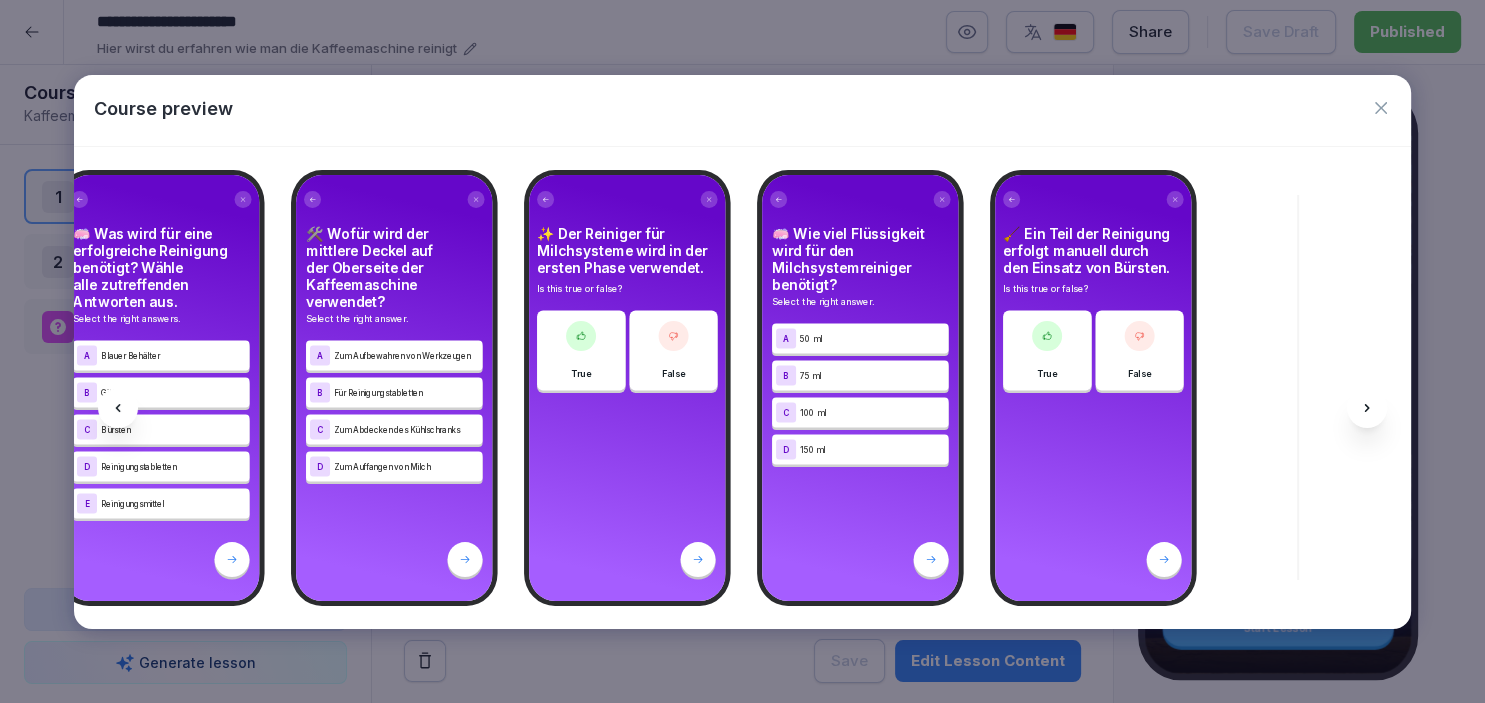 click 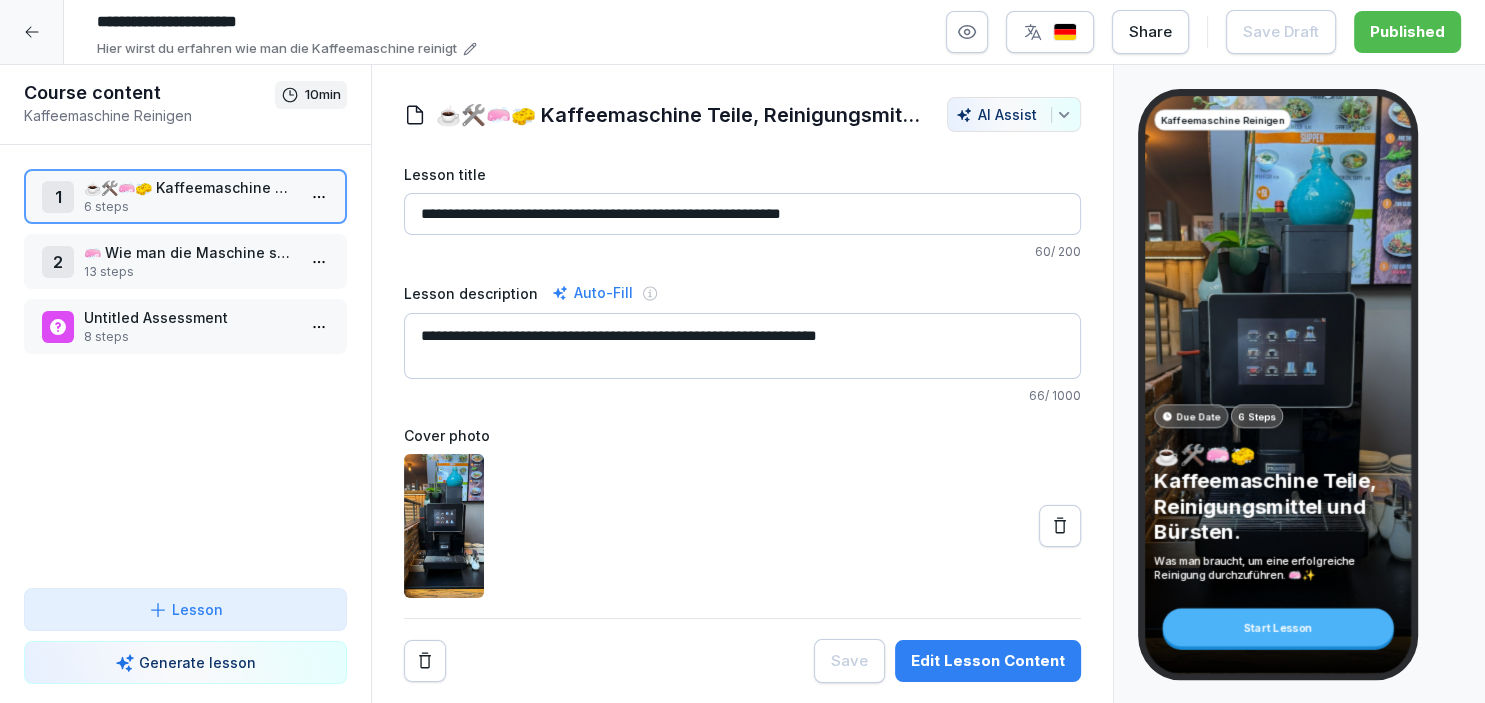 click at bounding box center [32, 32] 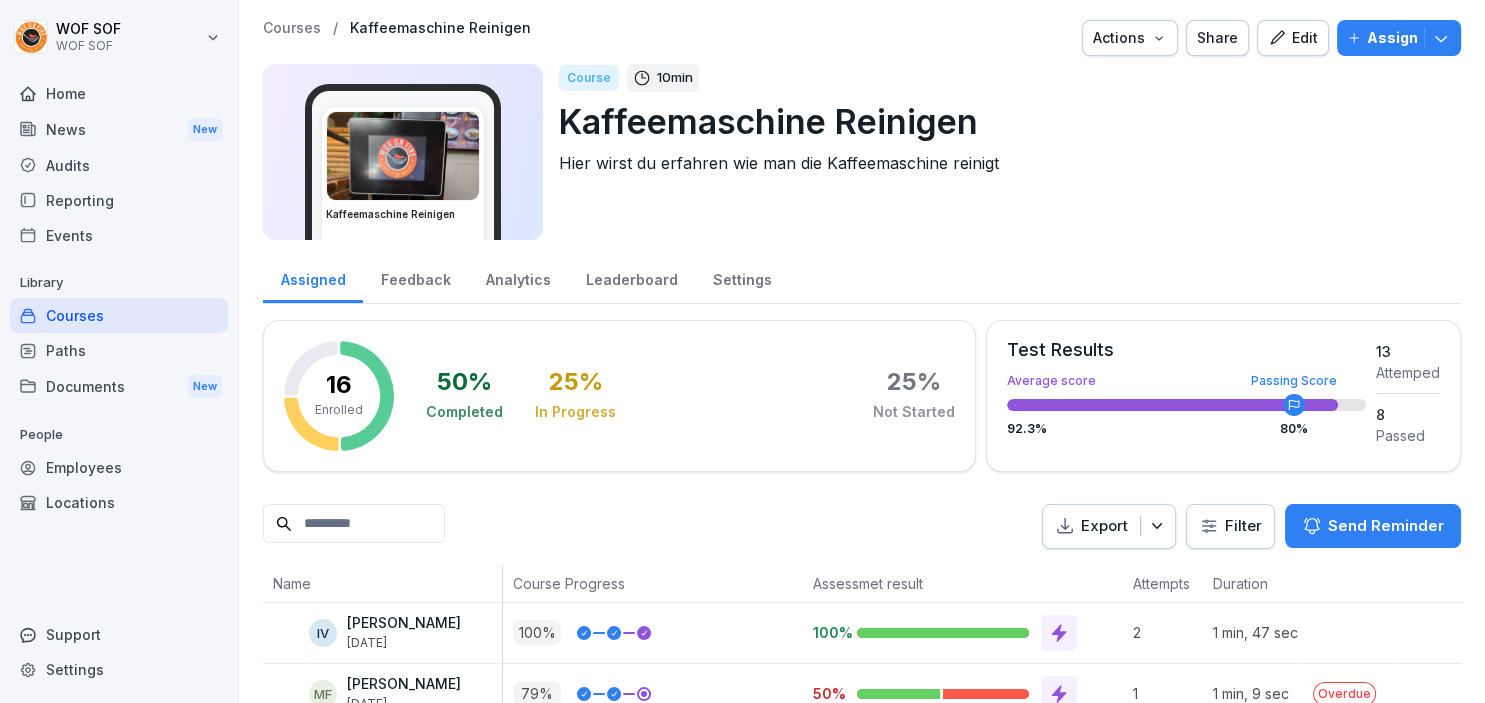 click on "Courses" at bounding box center (119, 315) 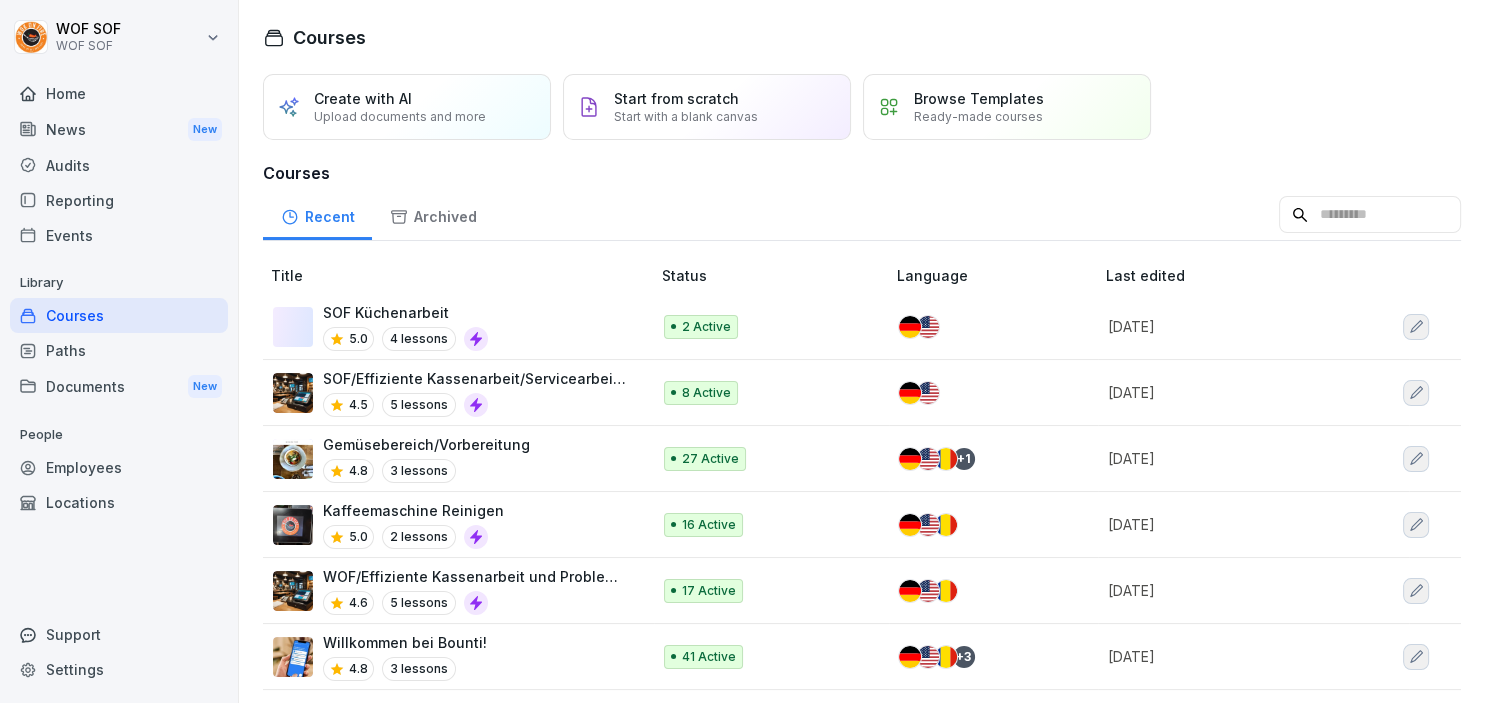 click on "Audits" at bounding box center (119, 165) 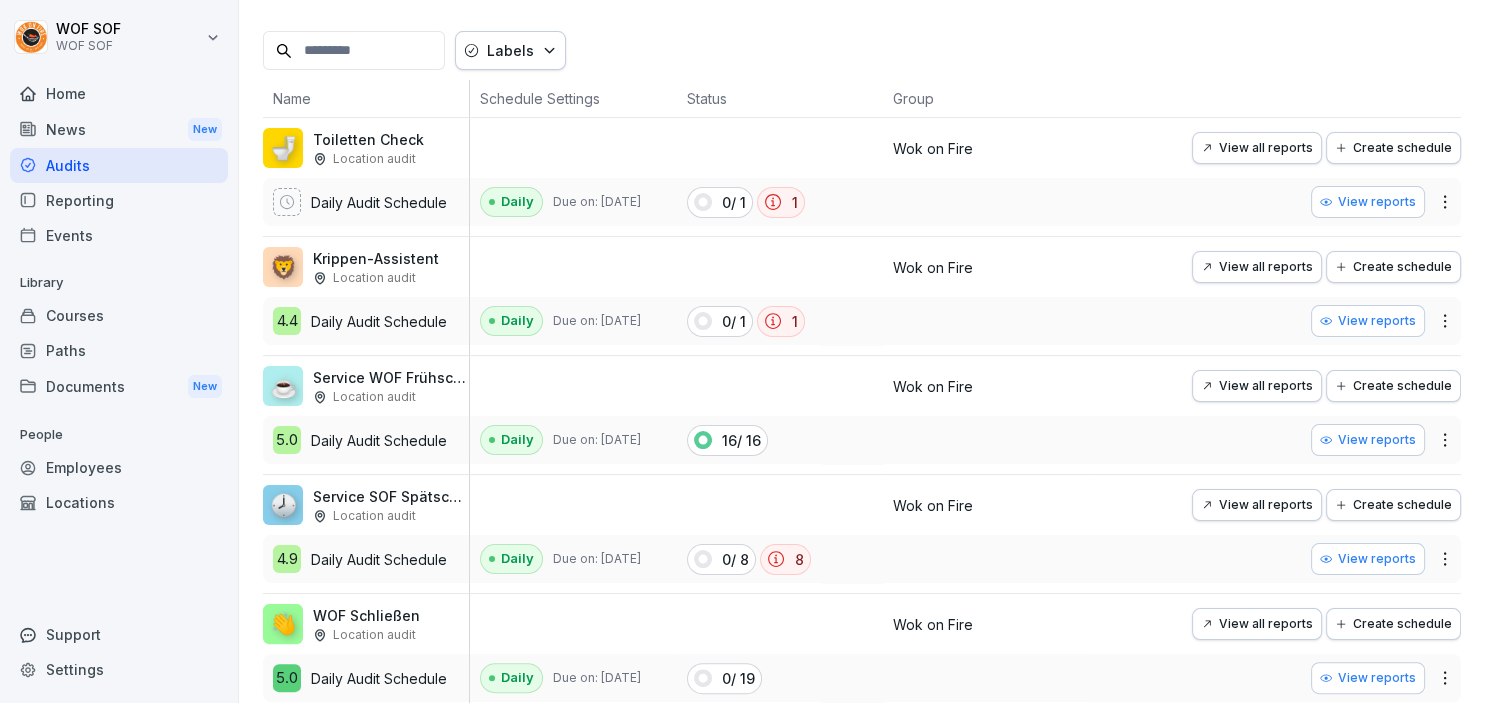 scroll, scrollTop: 397, scrollLeft: 0, axis: vertical 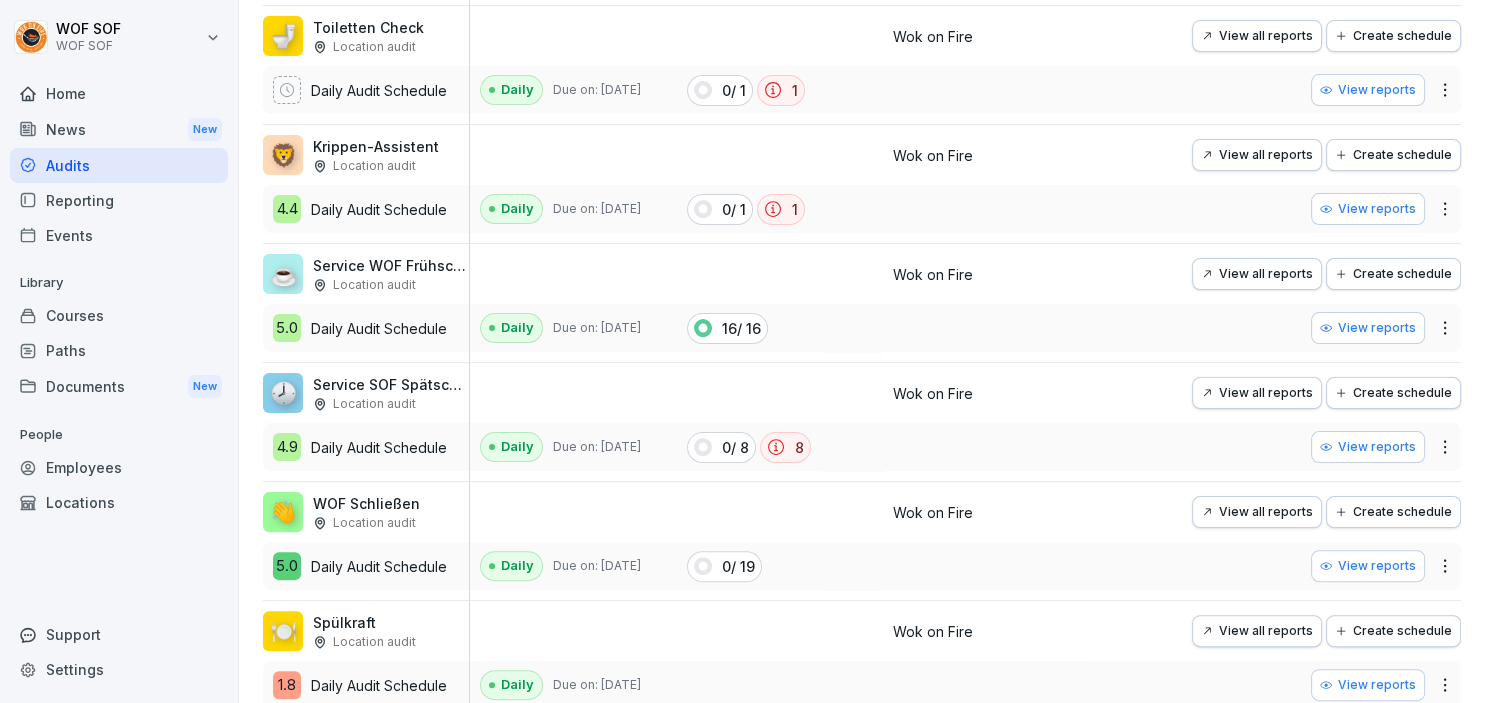 click on "View reports" at bounding box center (1368, 328) 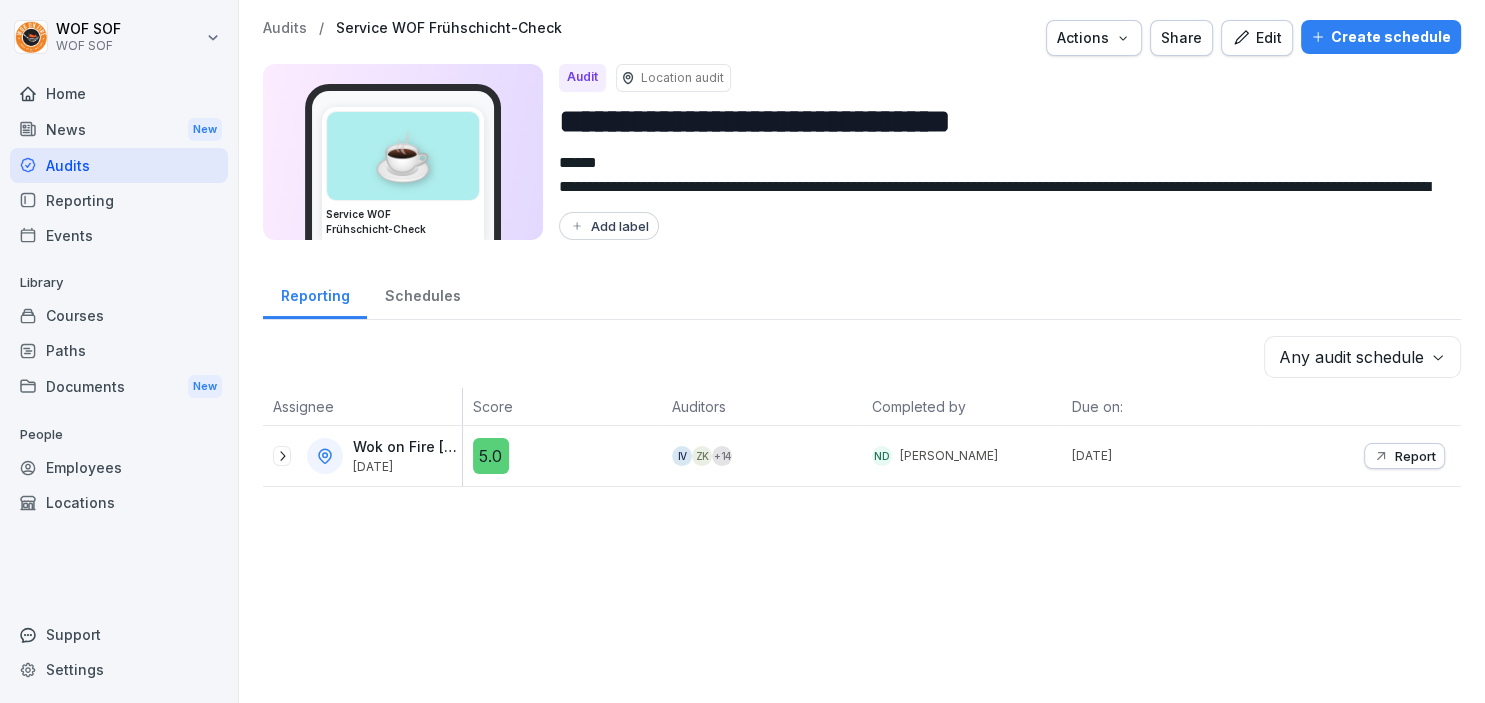 scroll, scrollTop: 0, scrollLeft: 0, axis: both 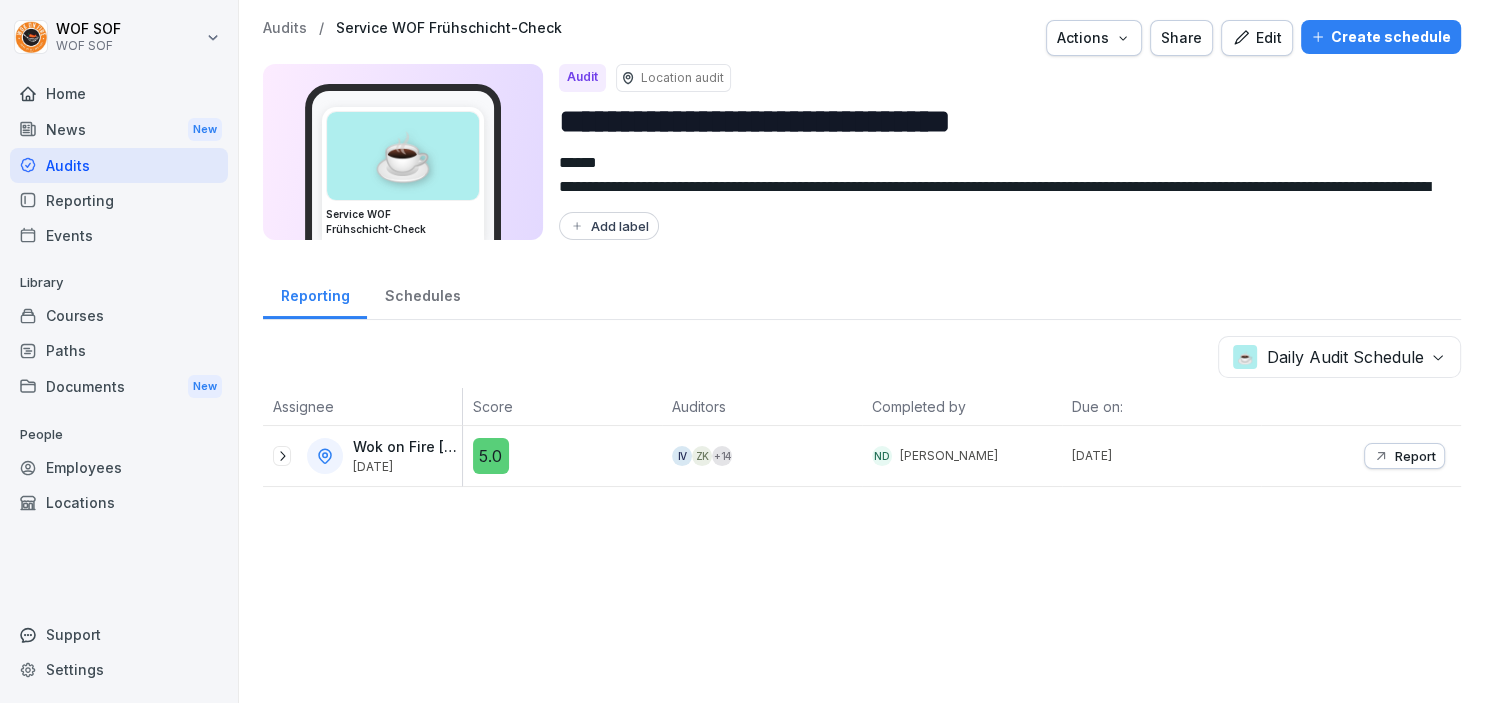 click on "Edit" at bounding box center [1257, 38] 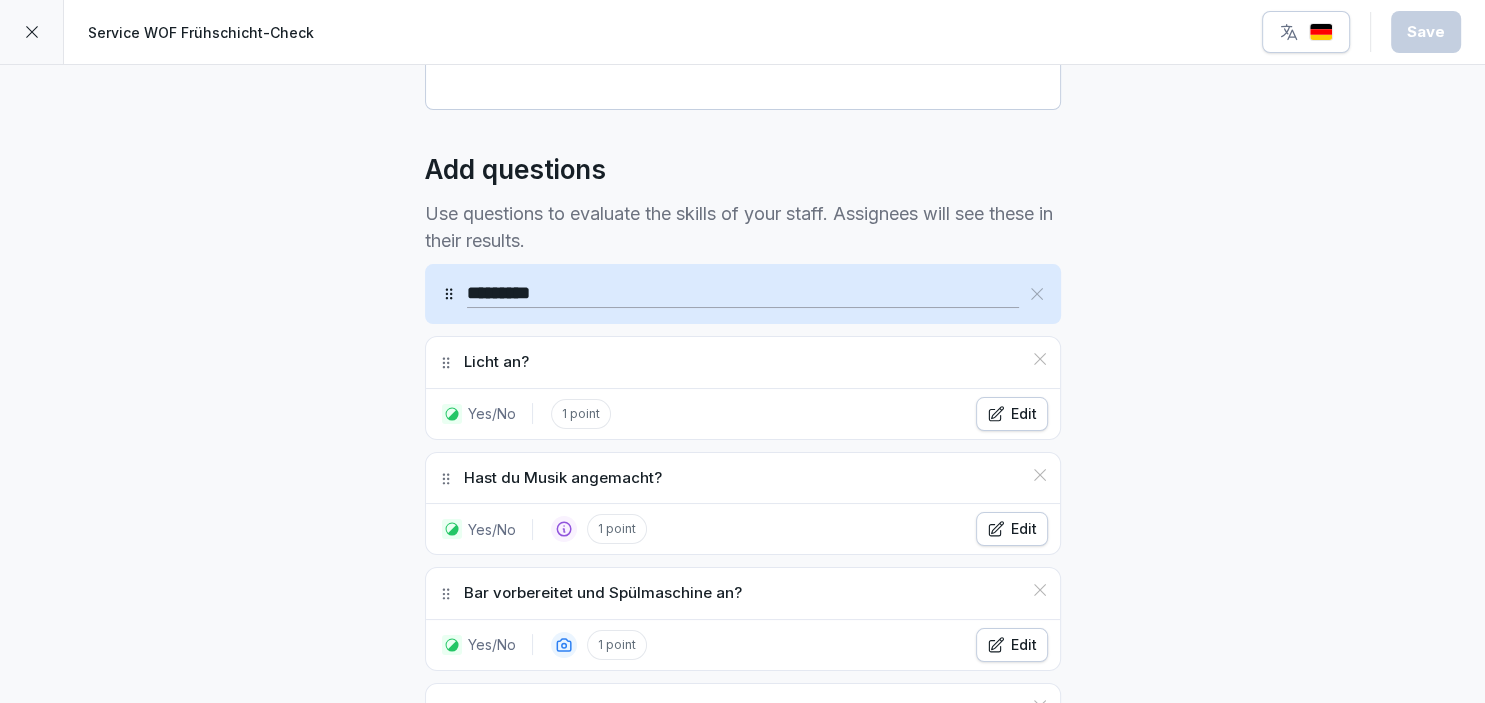 scroll, scrollTop: 559, scrollLeft: 0, axis: vertical 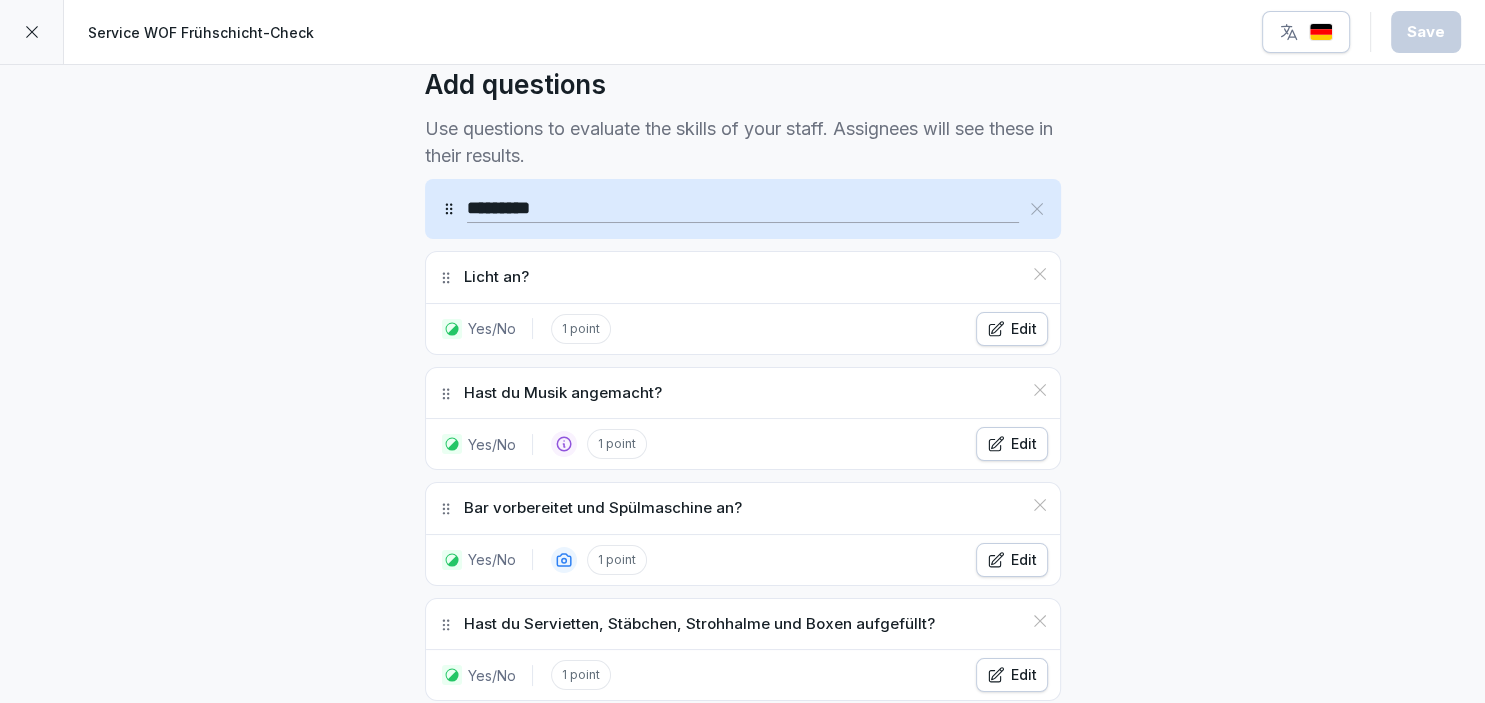 drag, startPoint x: 468, startPoint y: 203, endPoint x: 558, endPoint y: 202, distance: 90.005554 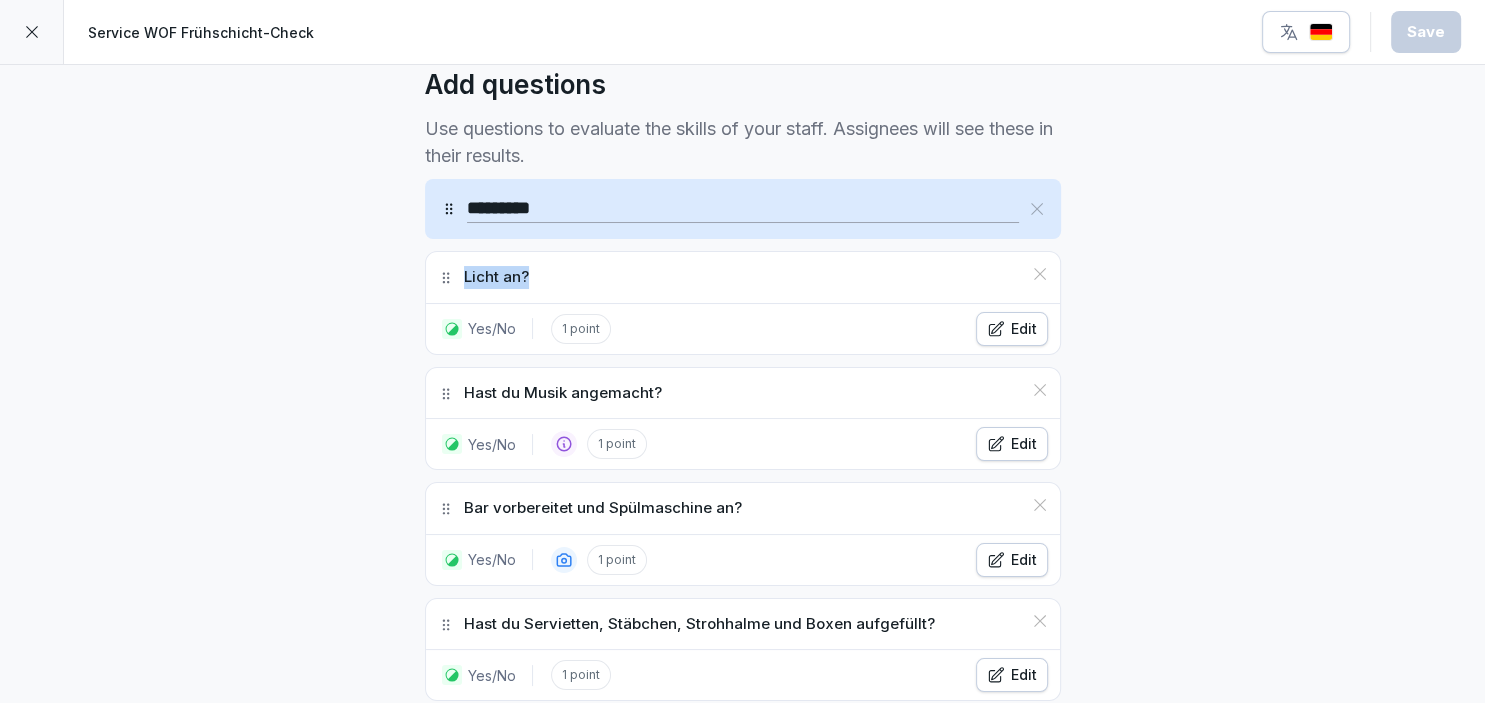 drag, startPoint x: 466, startPoint y: 275, endPoint x: 555, endPoint y: 275, distance: 89 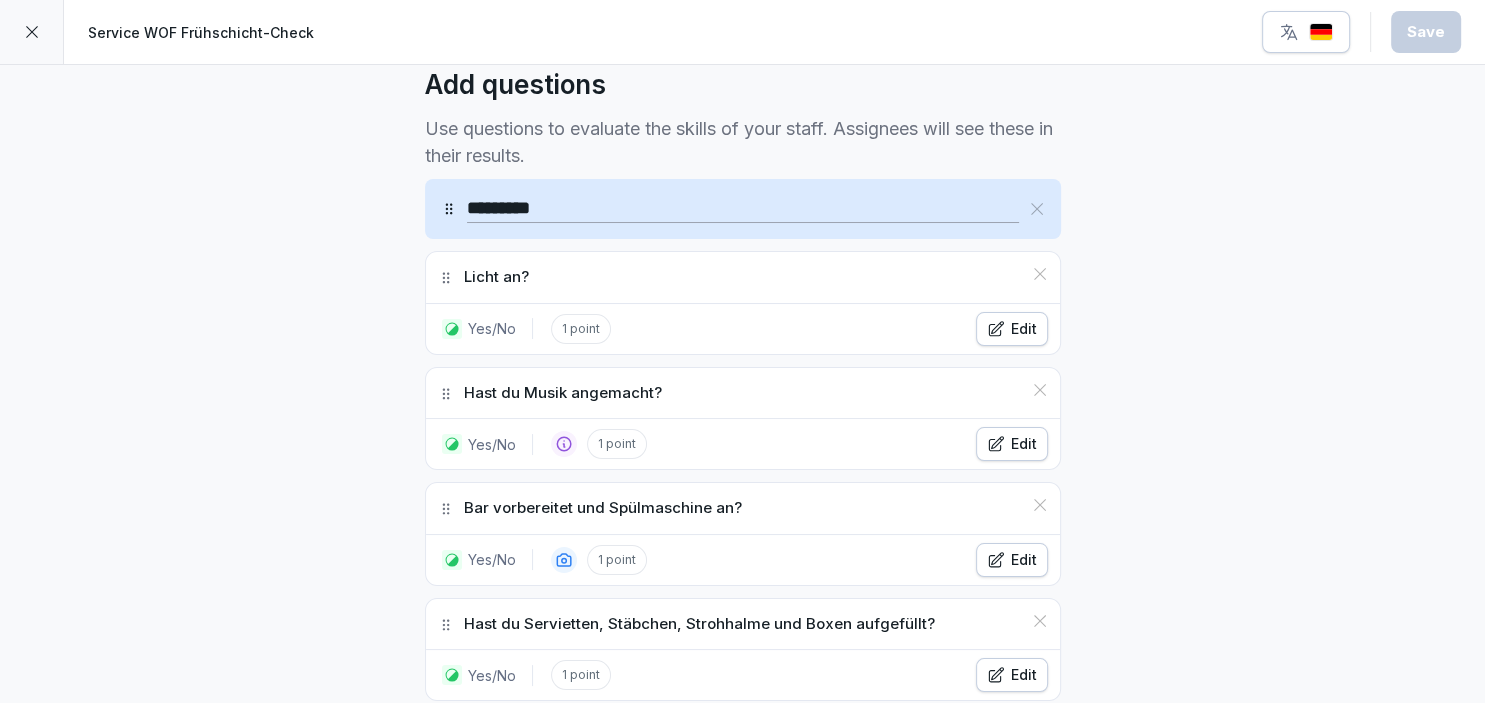 click on "**********" at bounding box center [742, 894] 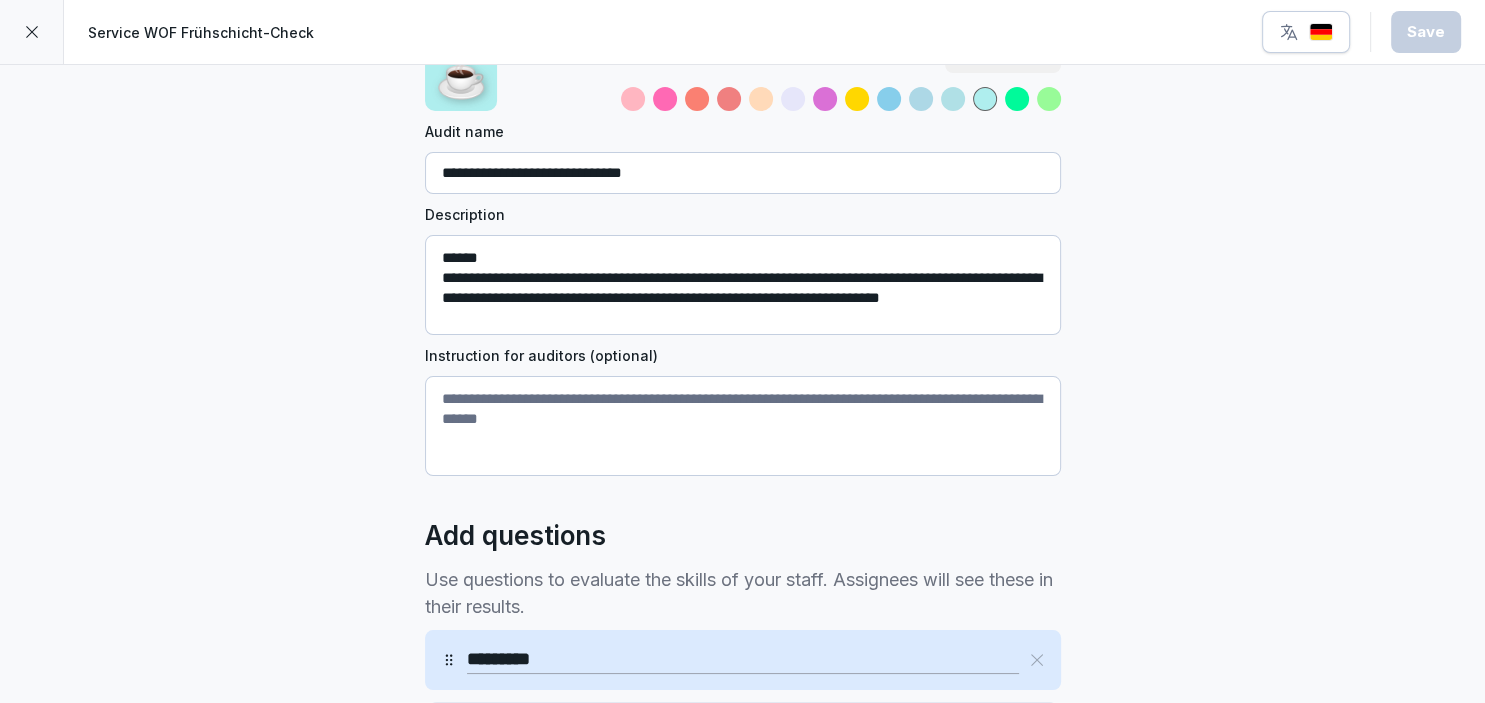 scroll, scrollTop: 0, scrollLeft: 0, axis: both 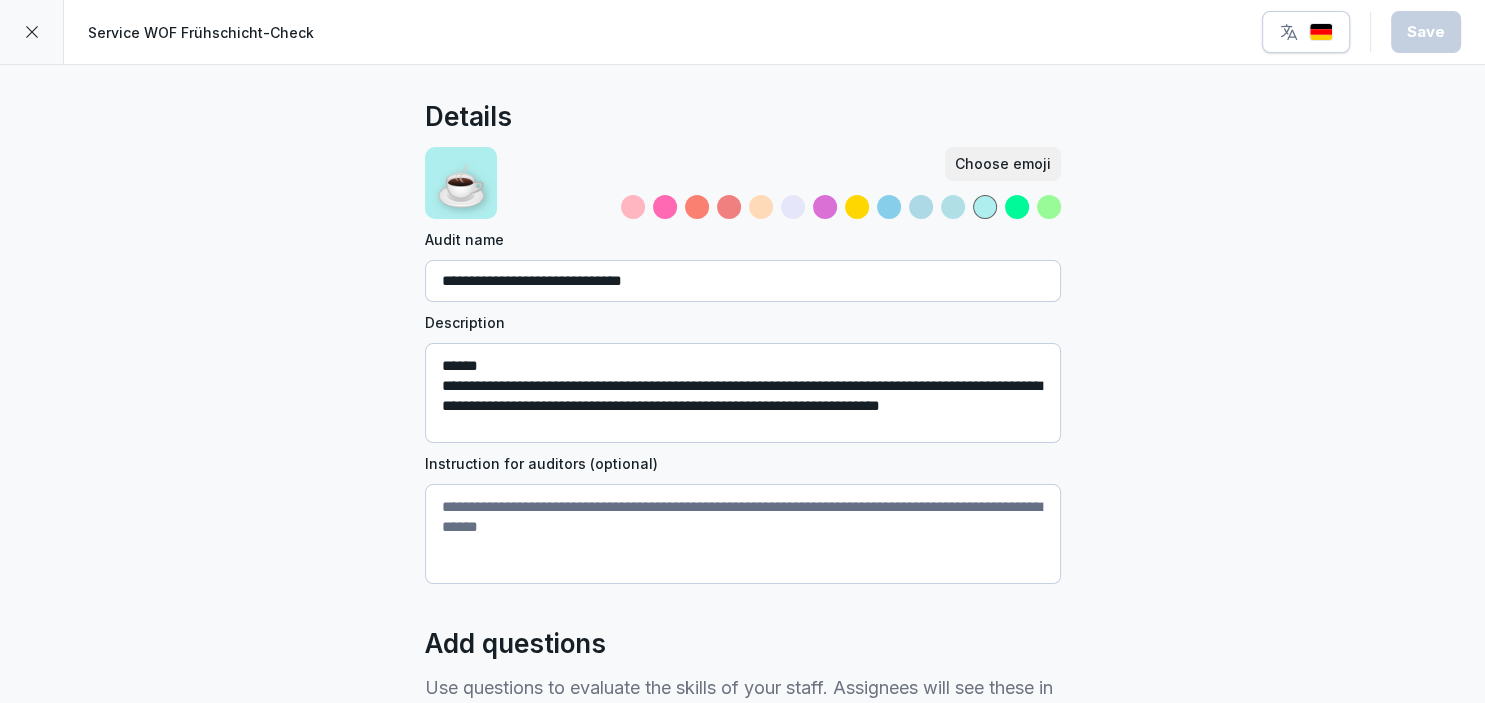 click at bounding box center [32, 32] 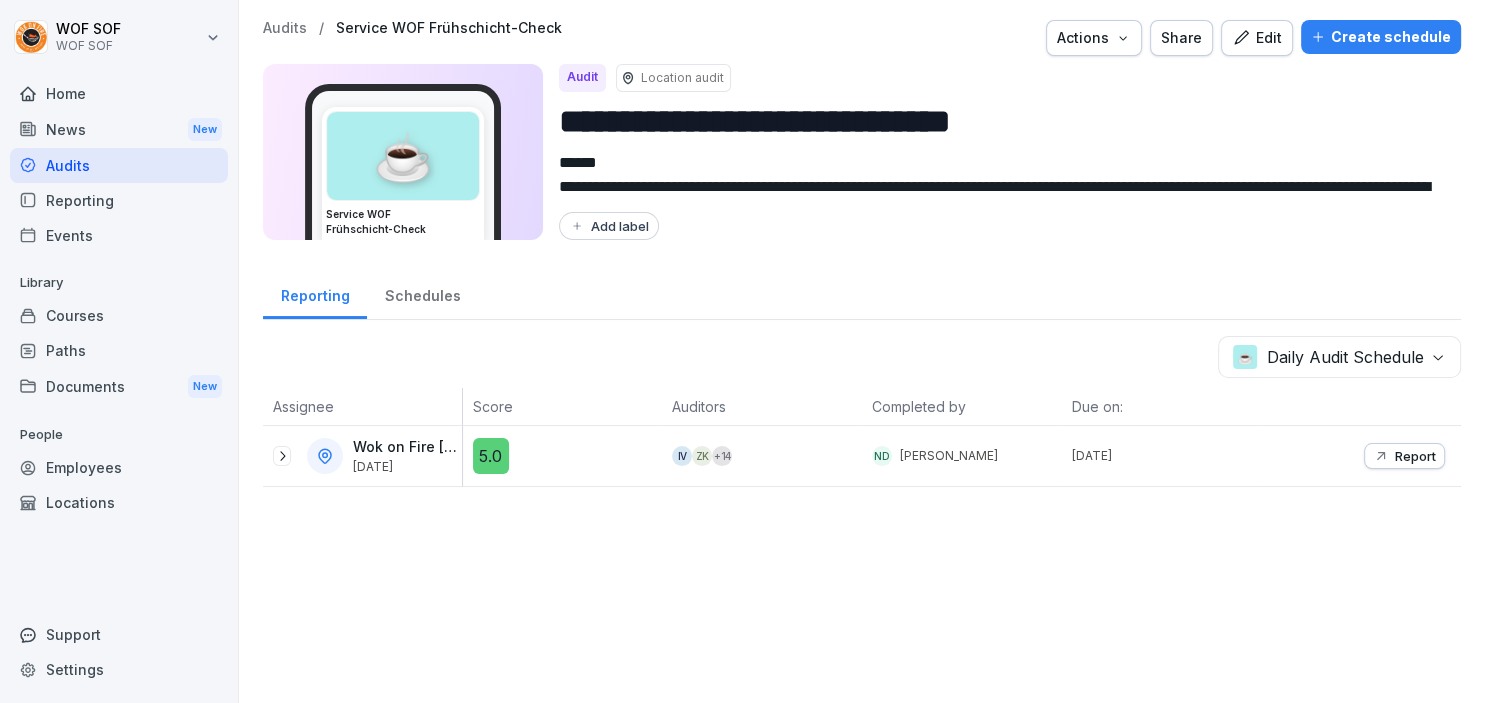 click on "Audits" at bounding box center (119, 165) 